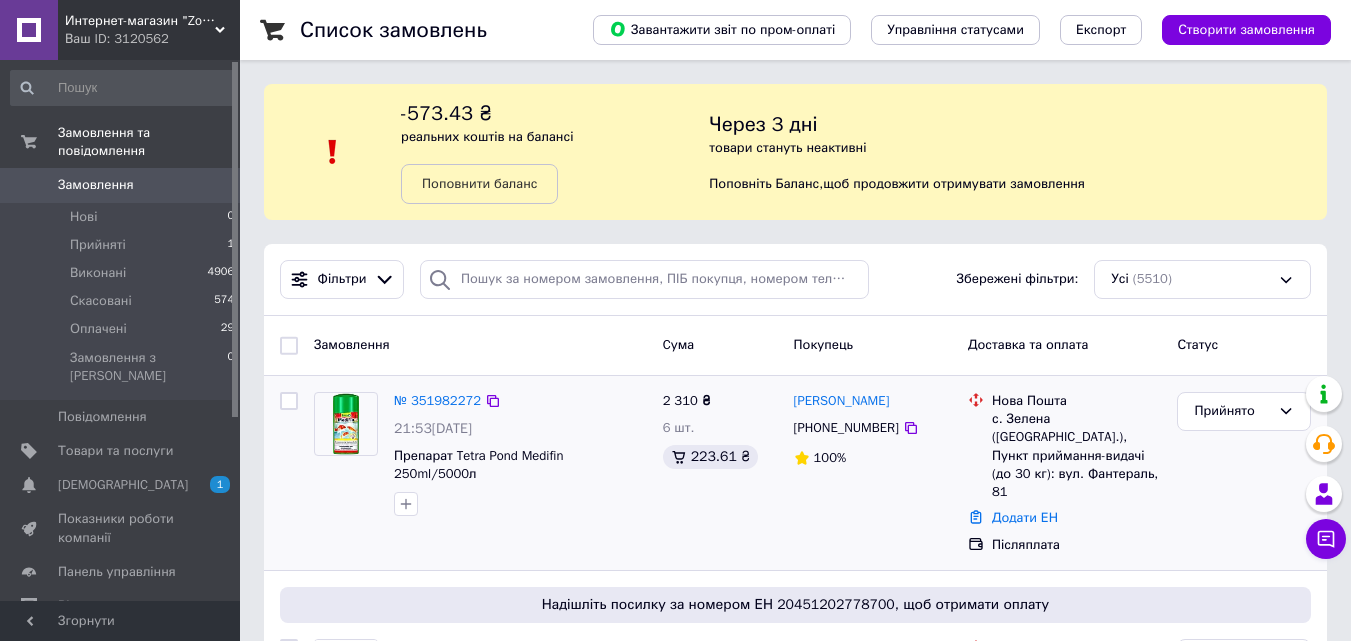 scroll, scrollTop: 0, scrollLeft: 0, axis: both 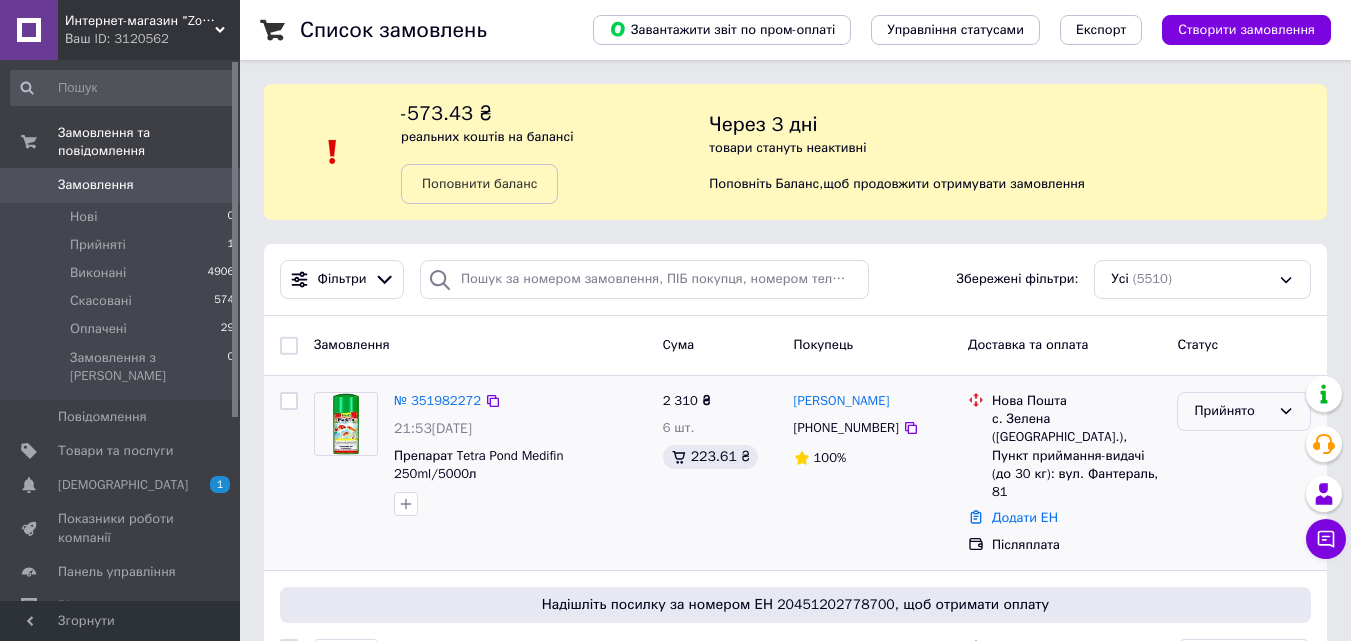 click on "Прийнято" at bounding box center (1232, 411) 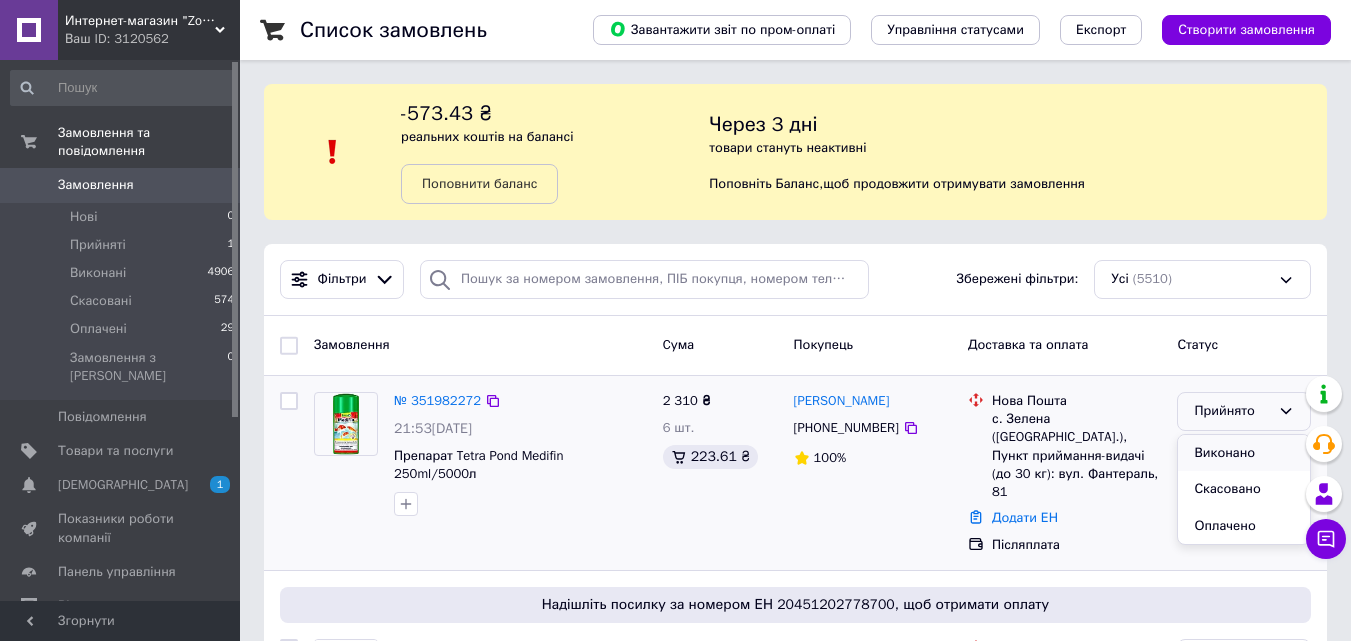 click on "Виконано" at bounding box center [1244, 453] 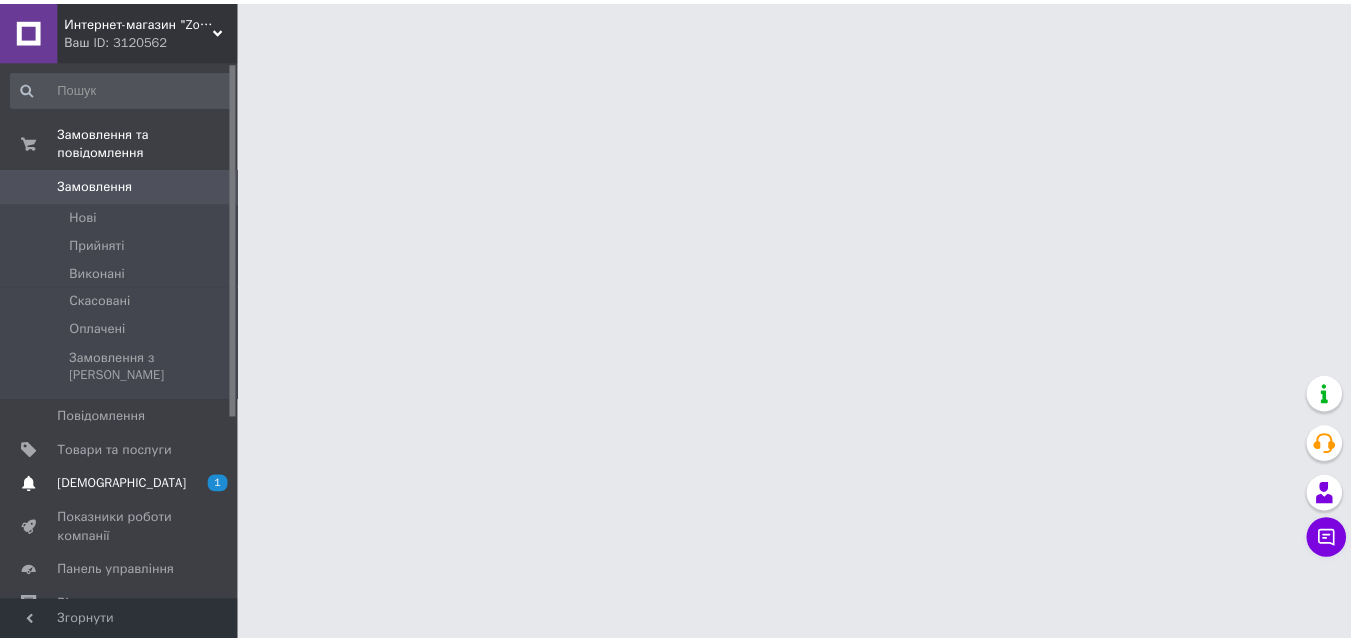 scroll, scrollTop: 0, scrollLeft: 0, axis: both 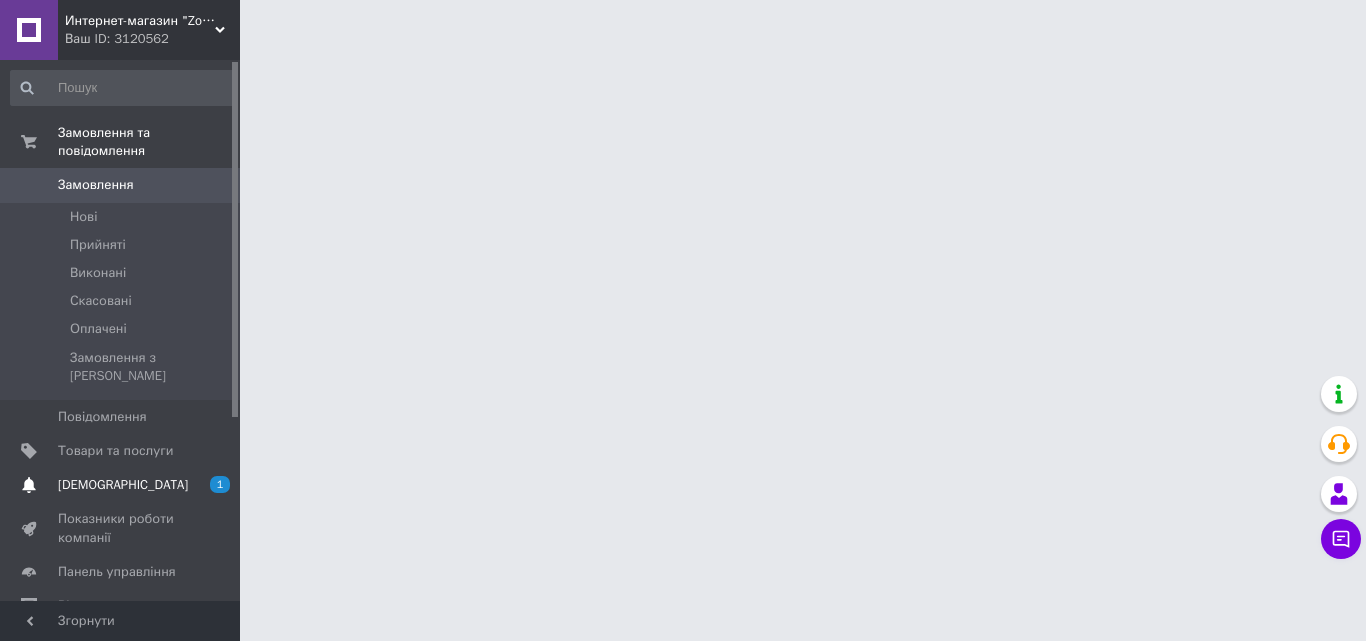 click on "1 0" at bounding box center (212, 485) 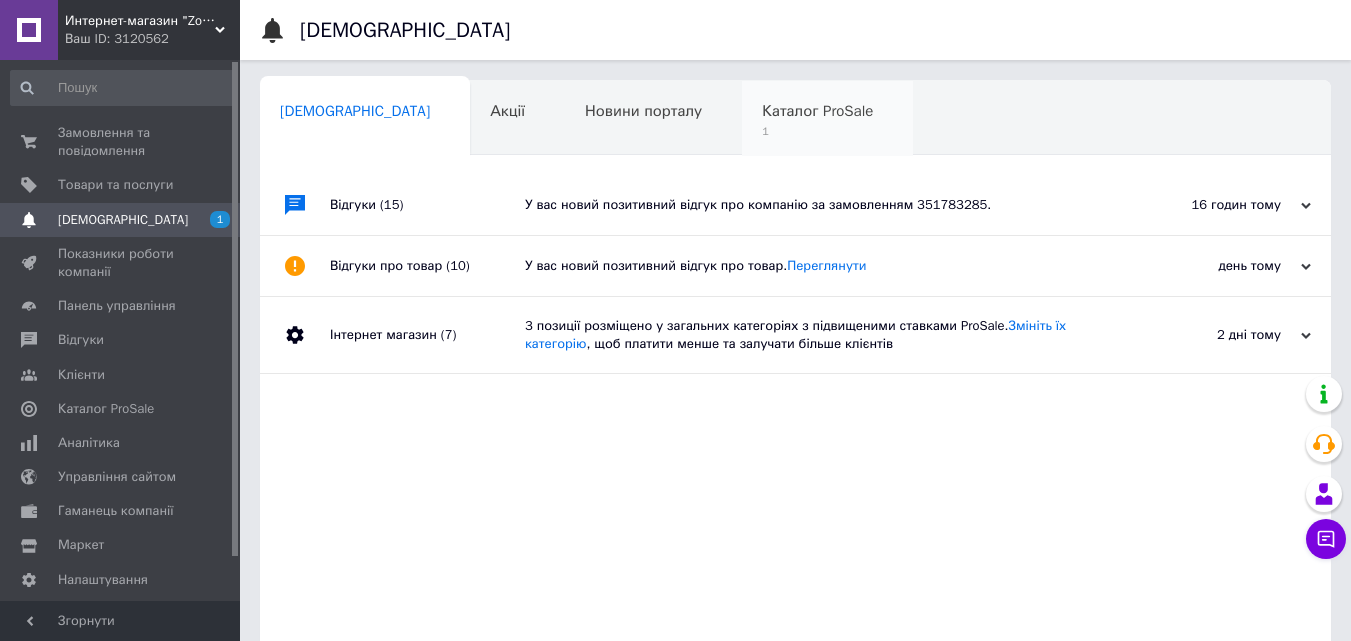 click on "Каталог ProSale" at bounding box center [817, 111] 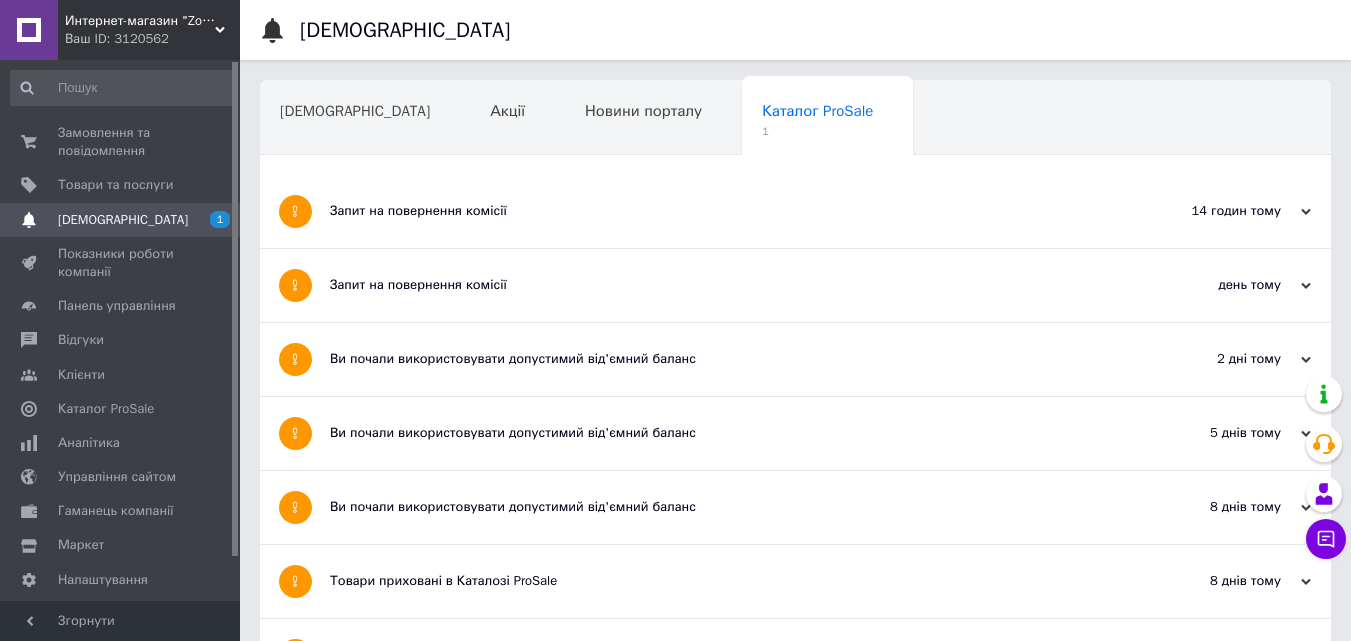 click on "Запит на повернення комісії" at bounding box center (720, 211) 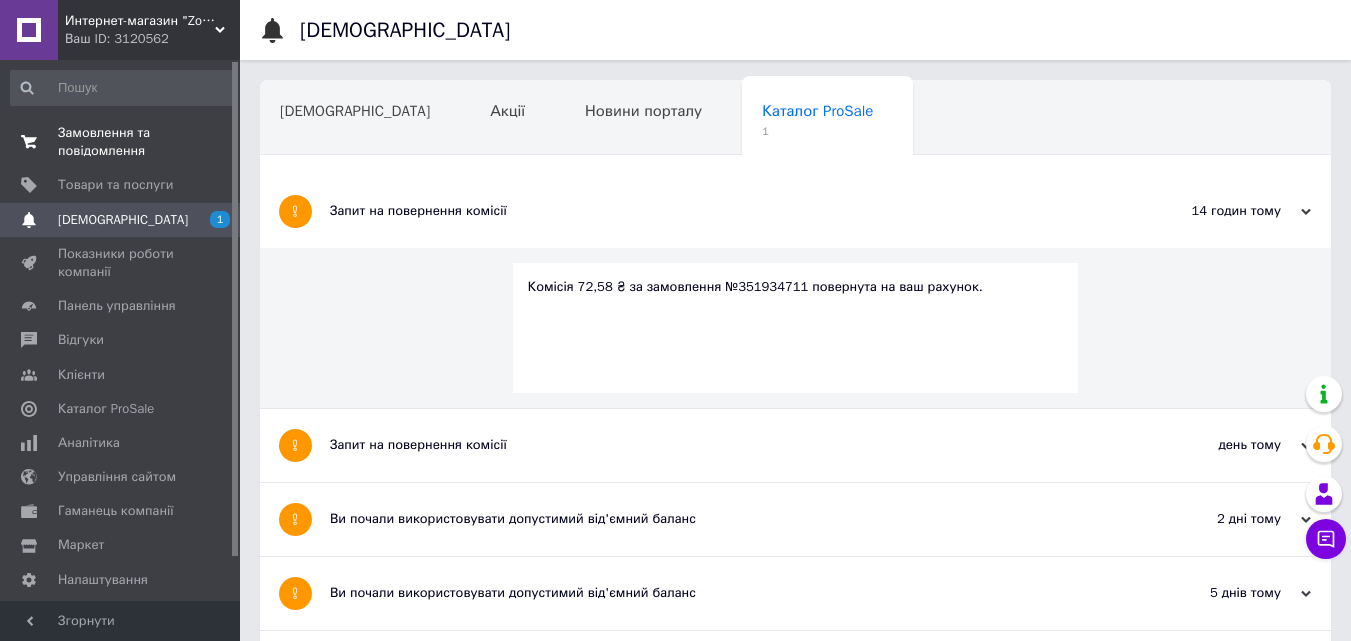 click on "0 0" at bounding box center [212, 142] 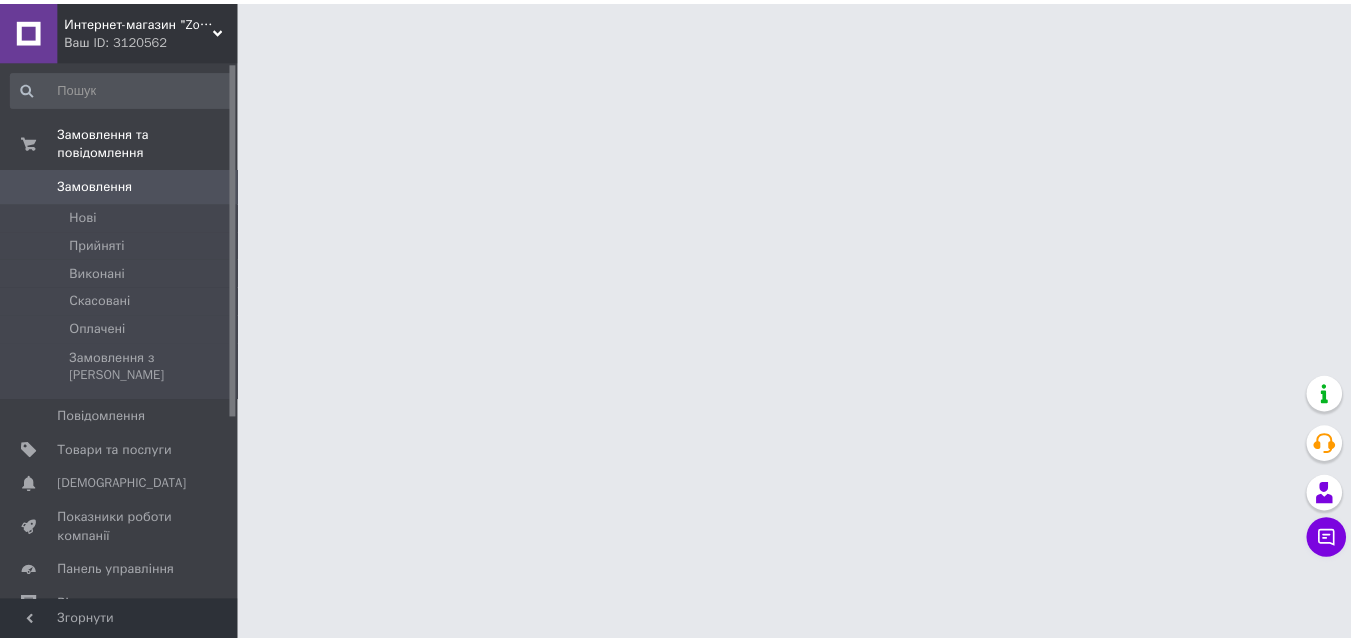 scroll, scrollTop: 0, scrollLeft: 0, axis: both 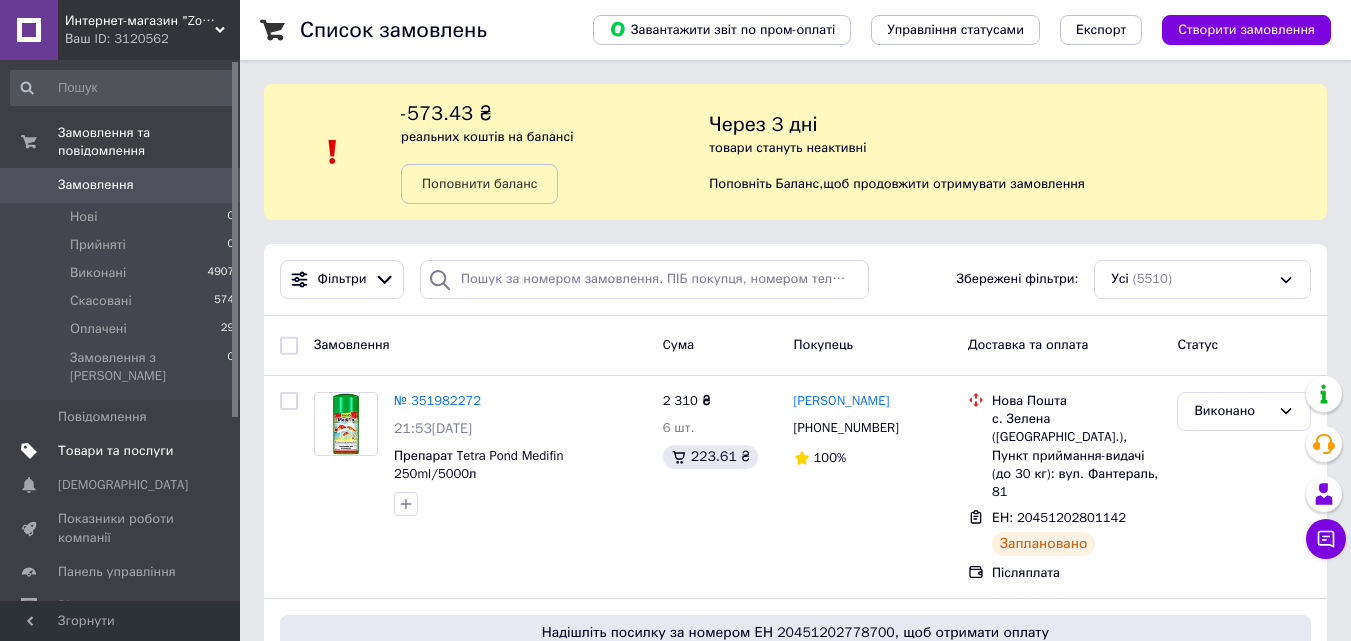 click at bounding box center [212, 451] 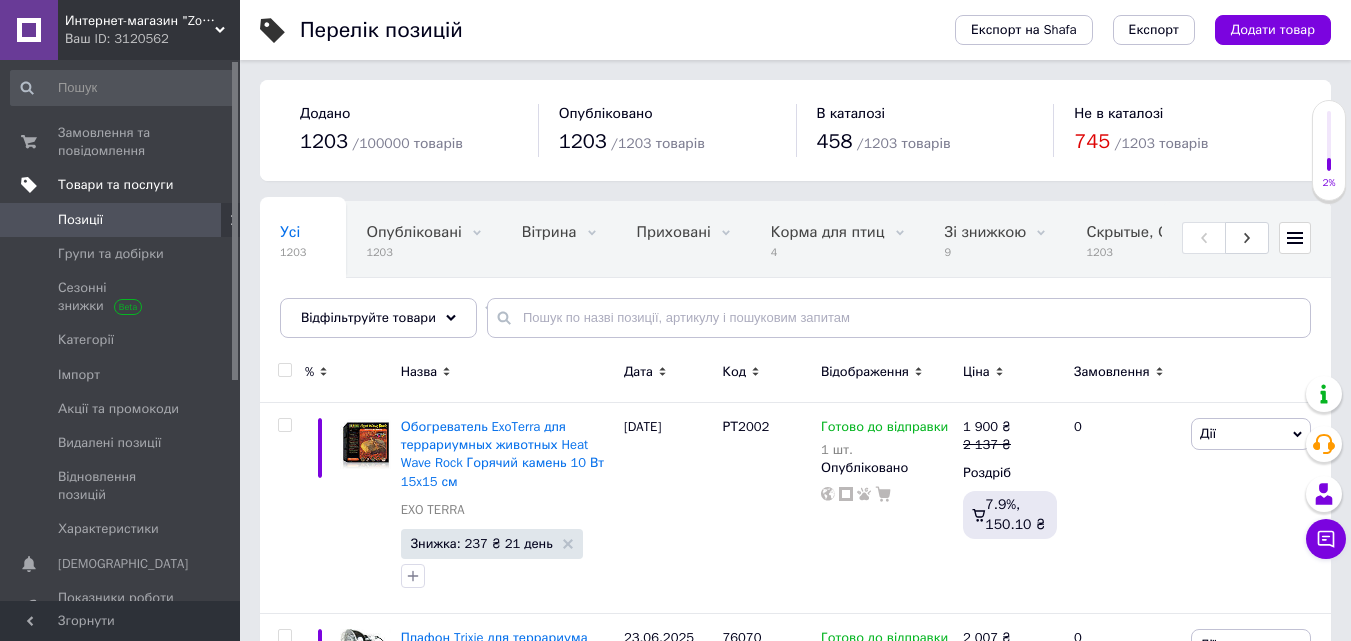 scroll, scrollTop: 191, scrollLeft: 0, axis: vertical 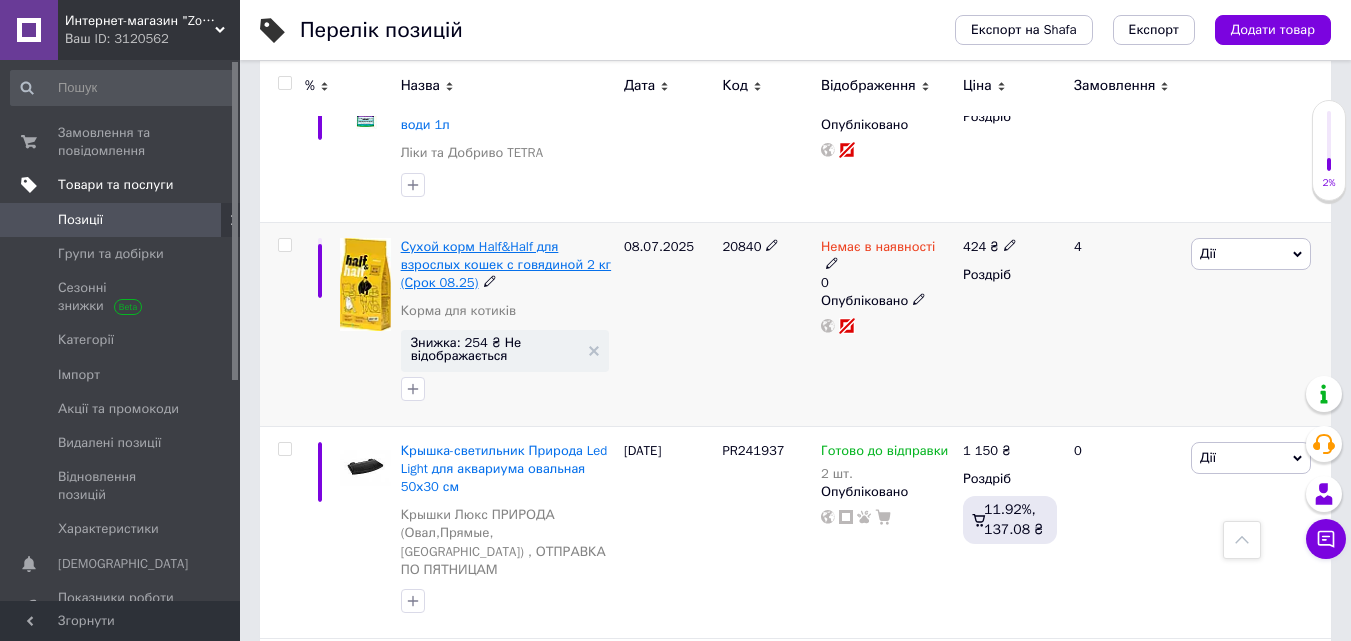 click on "Сухой корм Half&Half для взрослых кошек с говядиной 2 кг (Срок 08.25)" at bounding box center [506, 264] 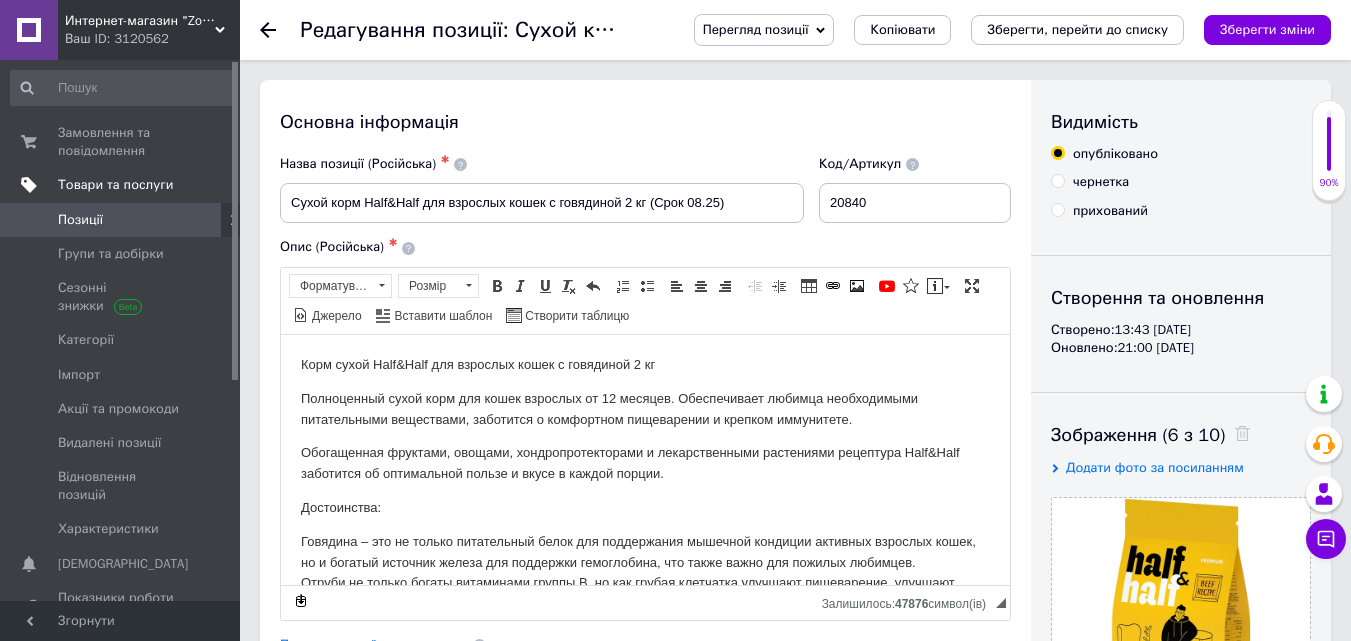 scroll, scrollTop: 0, scrollLeft: 0, axis: both 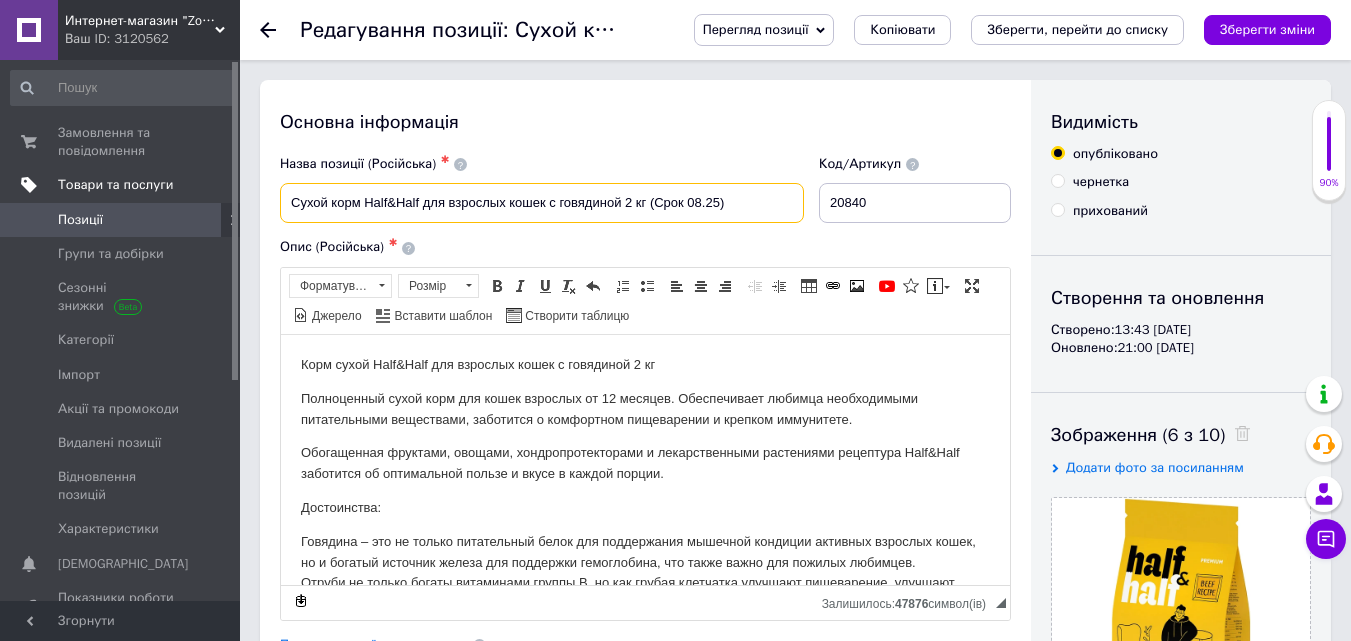 click on "Сухой корм Half&Half для взрослых кошек с говядиной 2 кг (Срок 08.25)" at bounding box center (542, 203) 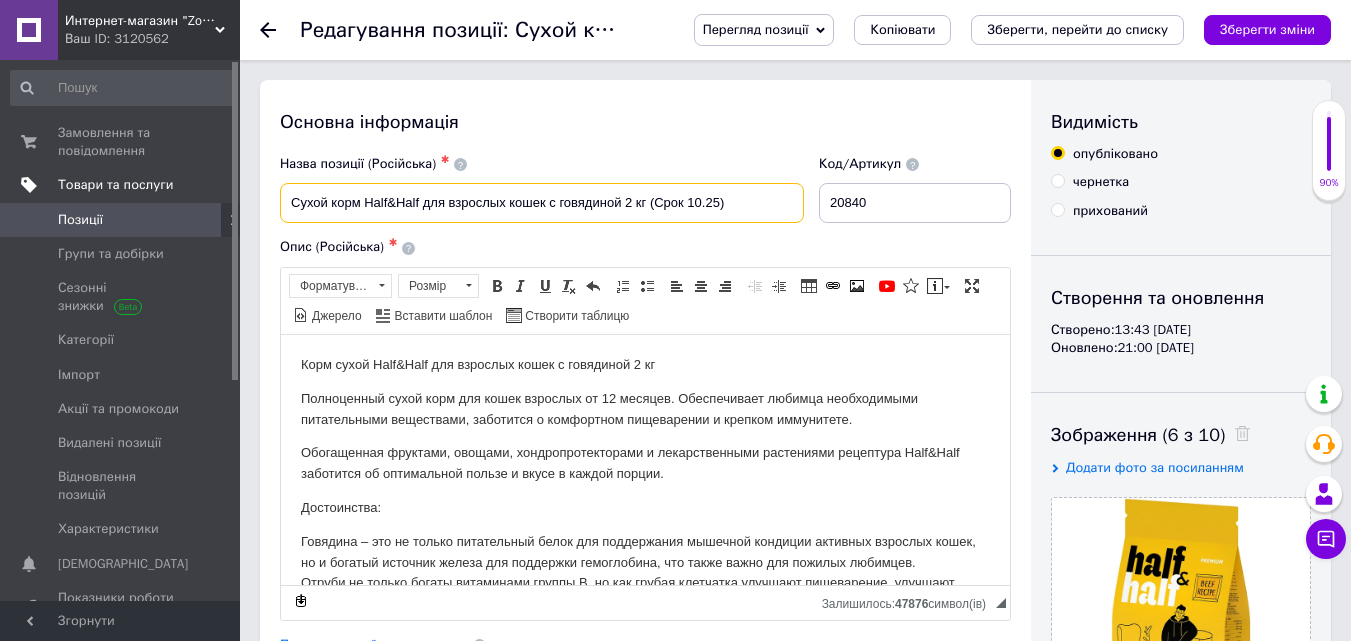drag, startPoint x: 504, startPoint y: 212, endPoint x: 450, endPoint y: 217, distance: 54.230988 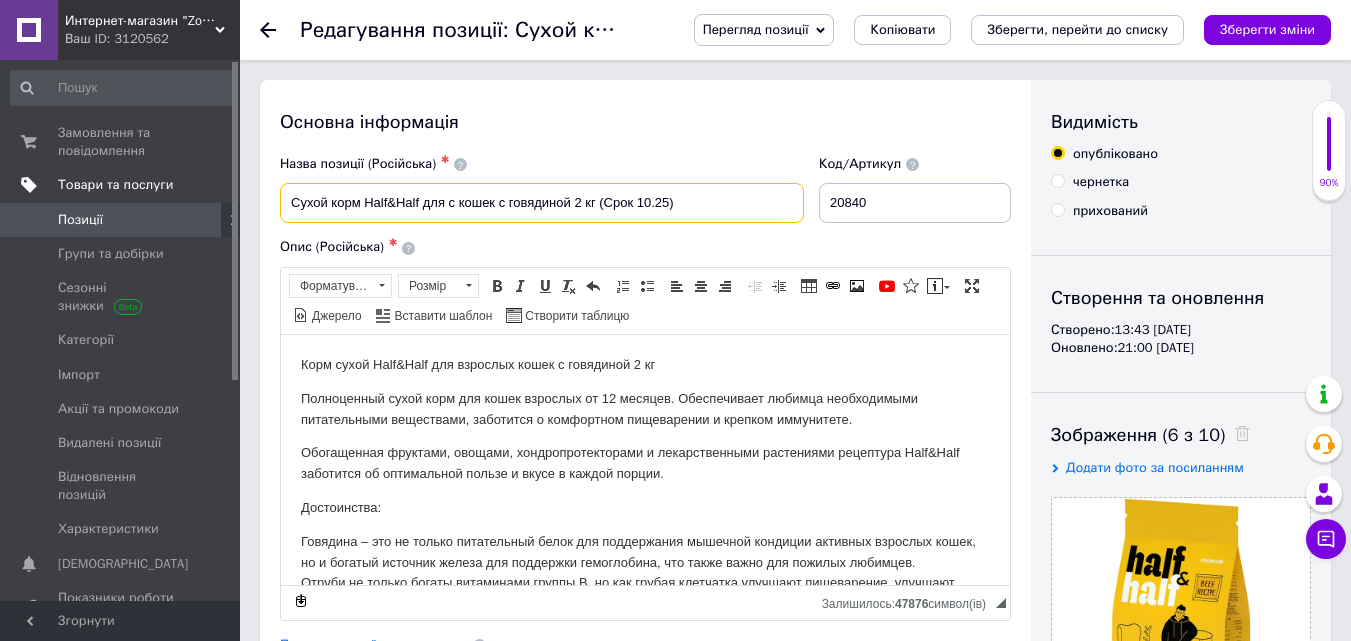 type on "Сухой корм Half&Half для c кошек с говядиной 2 кг (Срок 10.25)" 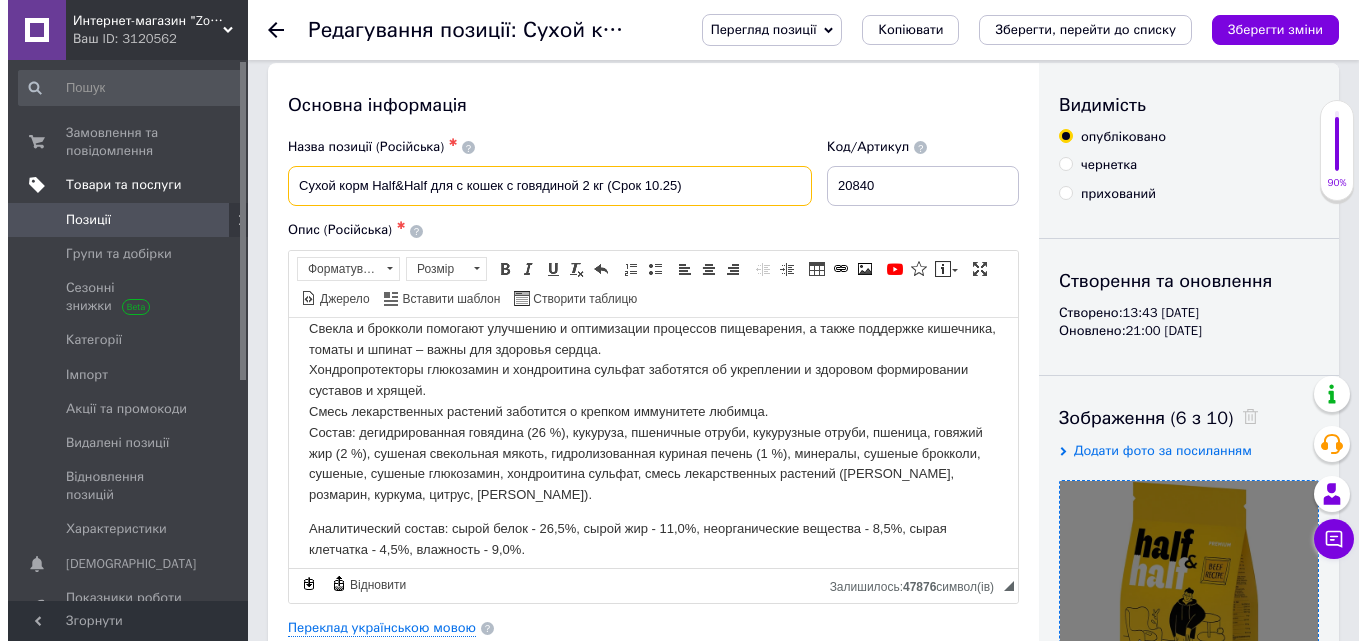 scroll, scrollTop: 400, scrollLeft: 0, axis: vertical 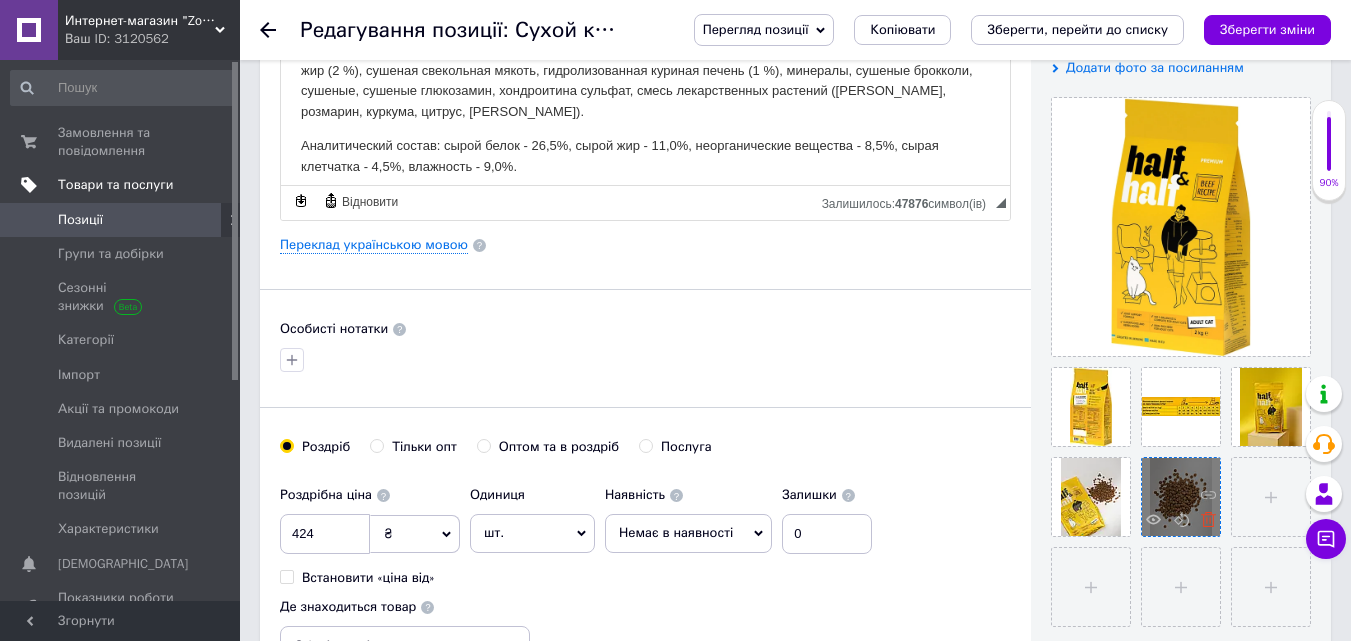 click 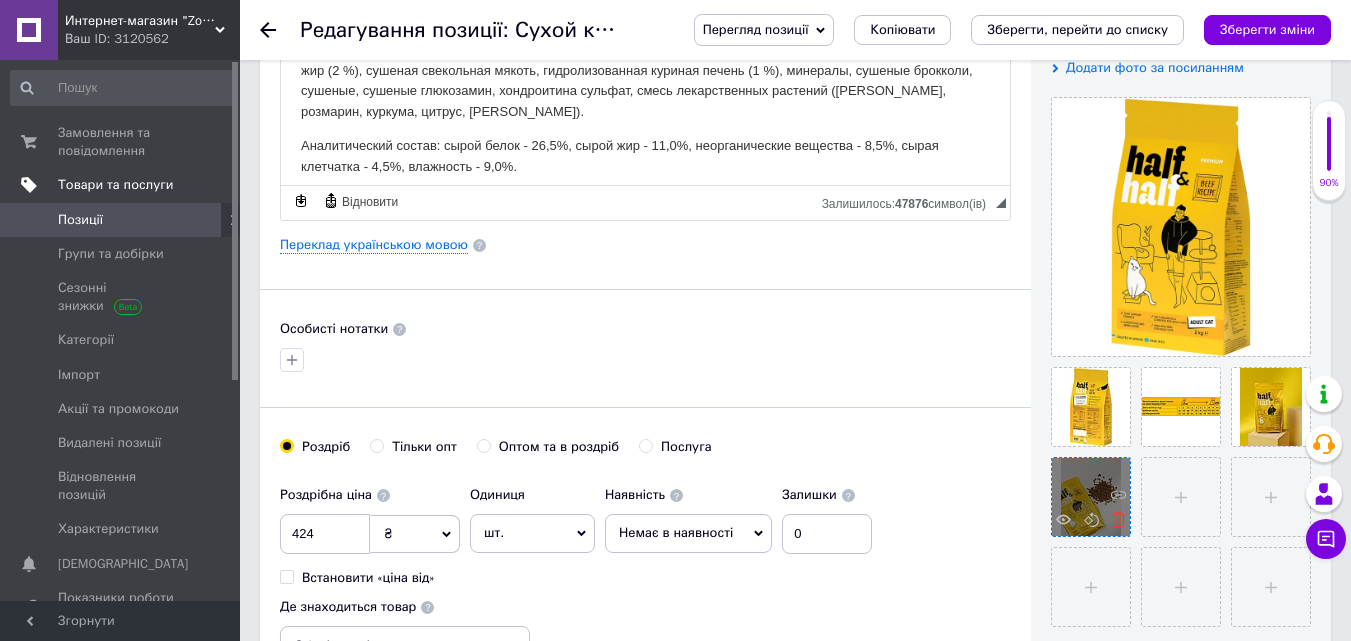 click 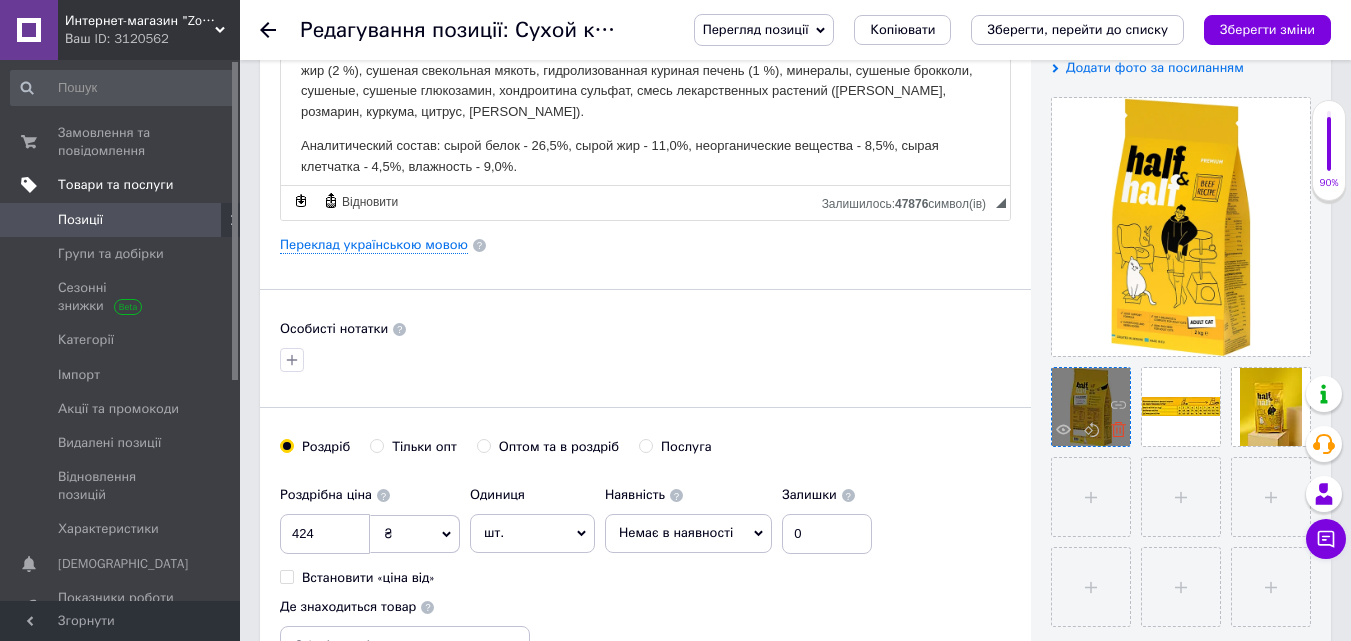 click 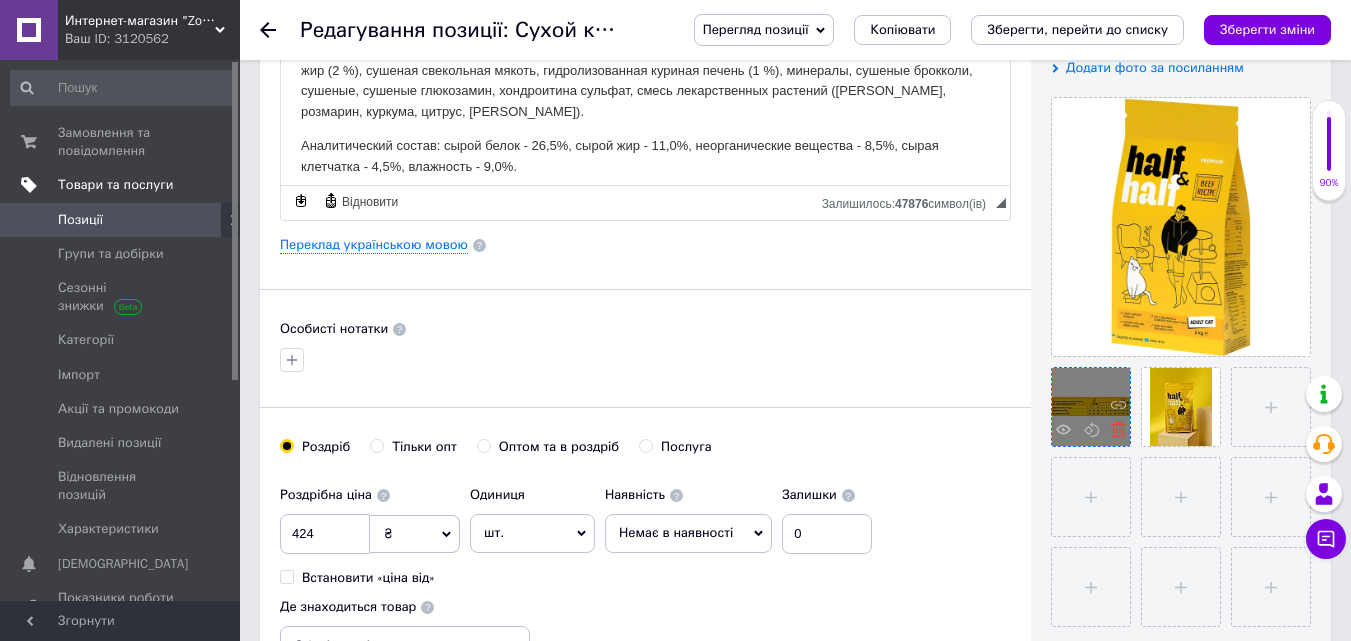 click 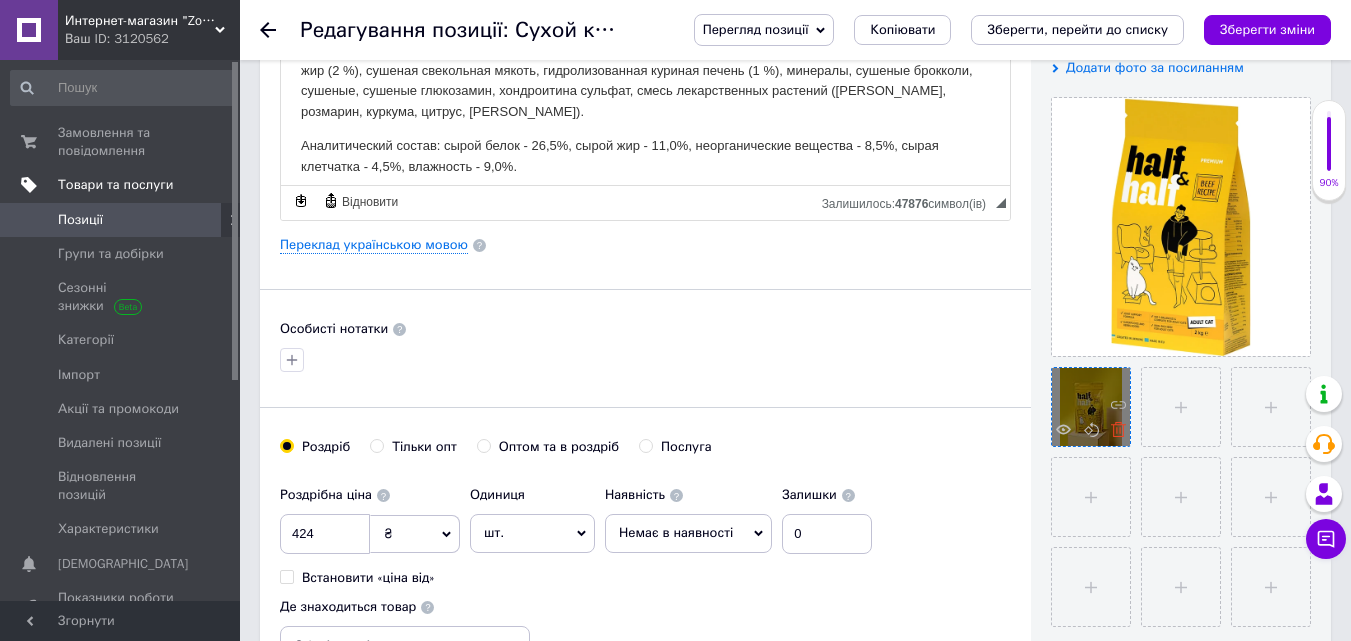 click 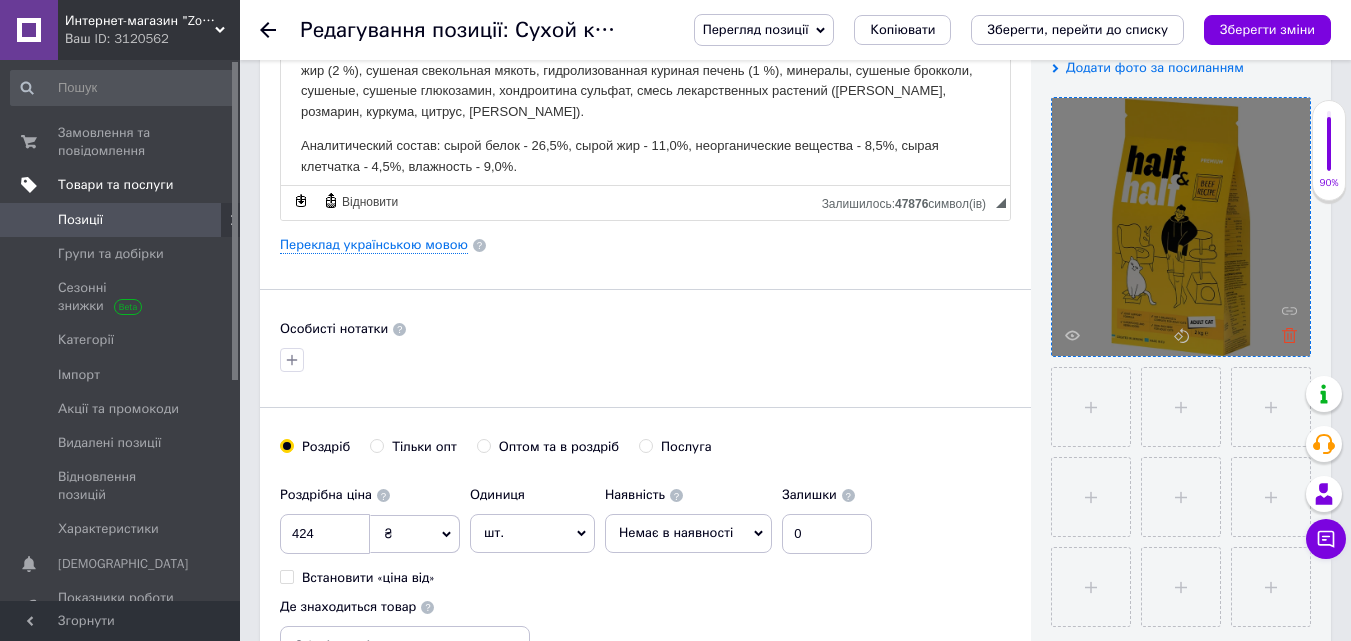 click 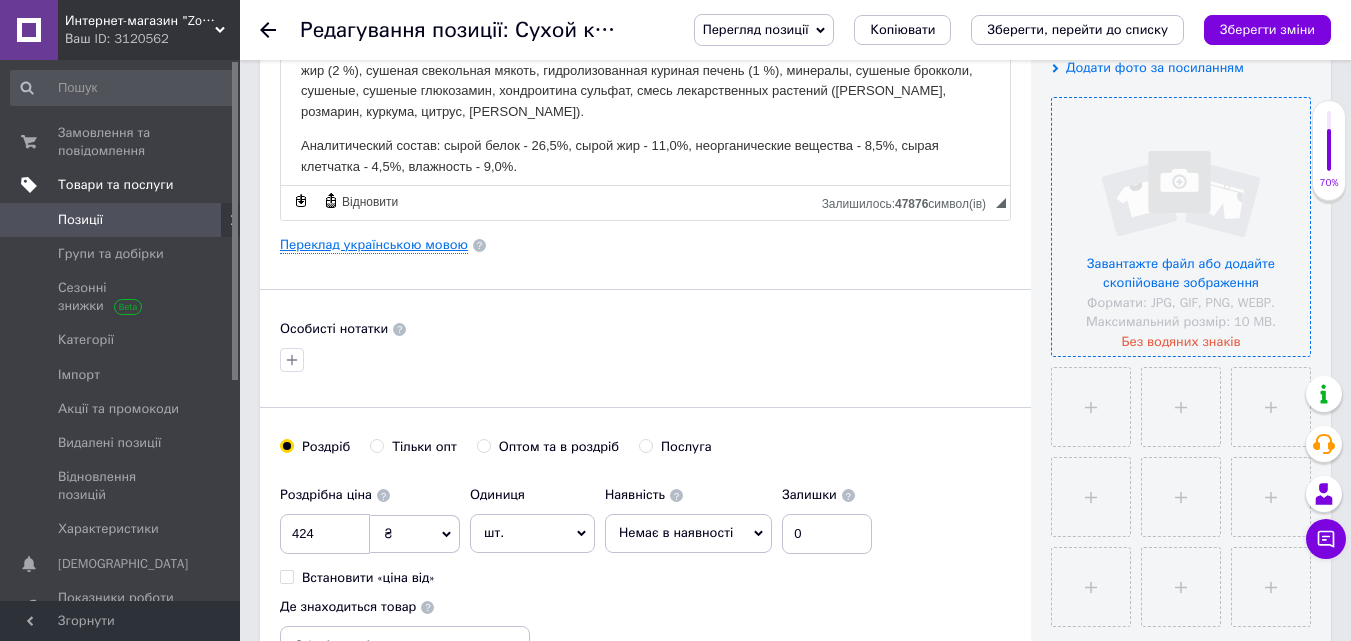 click on "Переклад українською мовою" at bounding box center (374, 245) 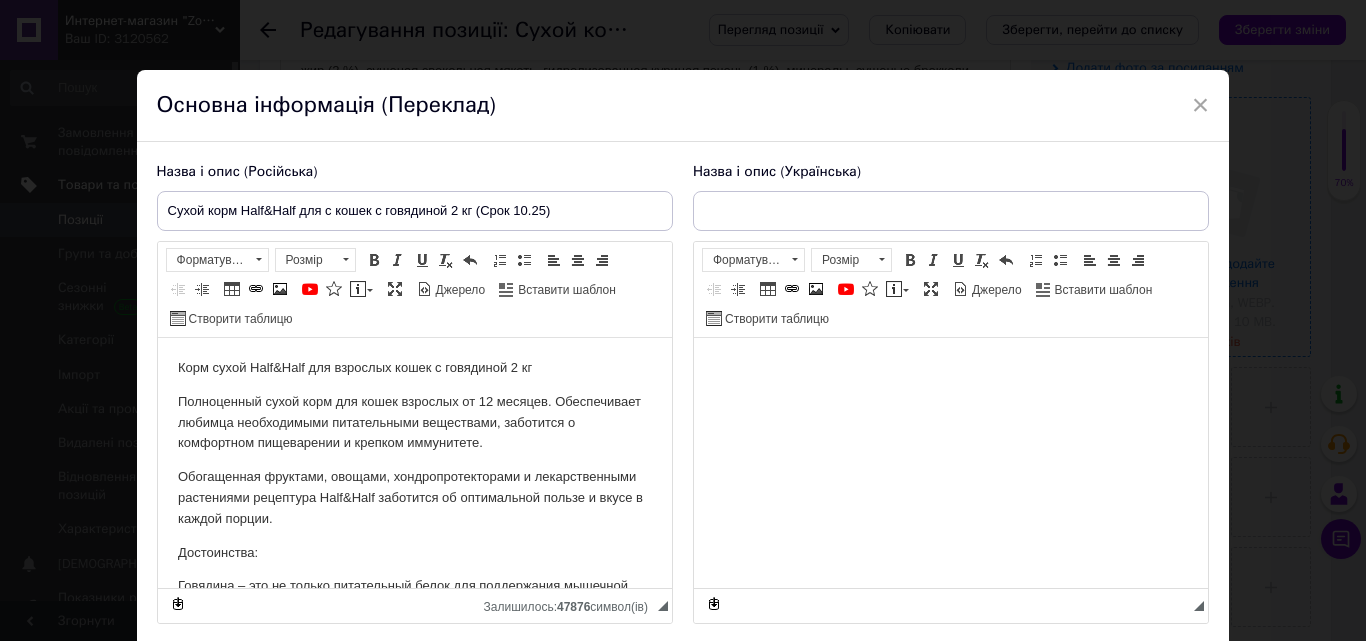scroll, scrollTop: 0, scrollLeft: 0, axis: both 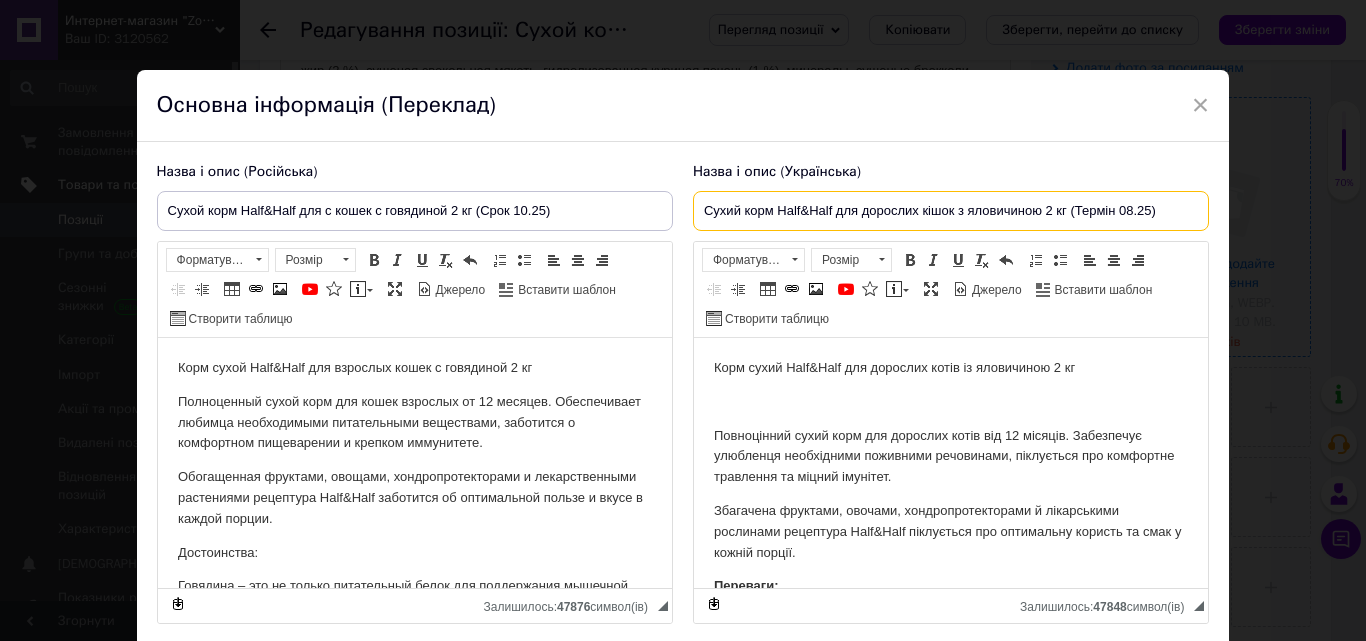 click on "Сухий корм Half&Half для дорослих кішок з яловичиною 2 кг (Термін 08.25)" at bounding box center (951, 211) 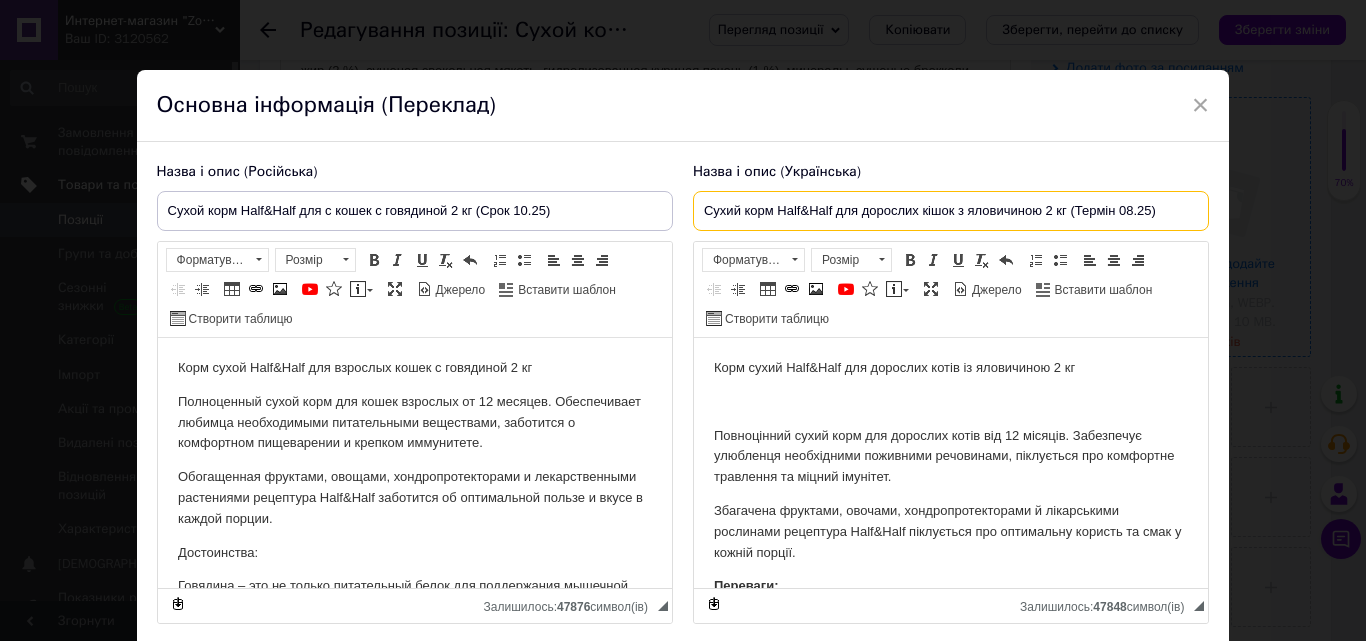 paste on "орм сухий HalfHalf для стерилізованих котів із яловичиною 2 кг" 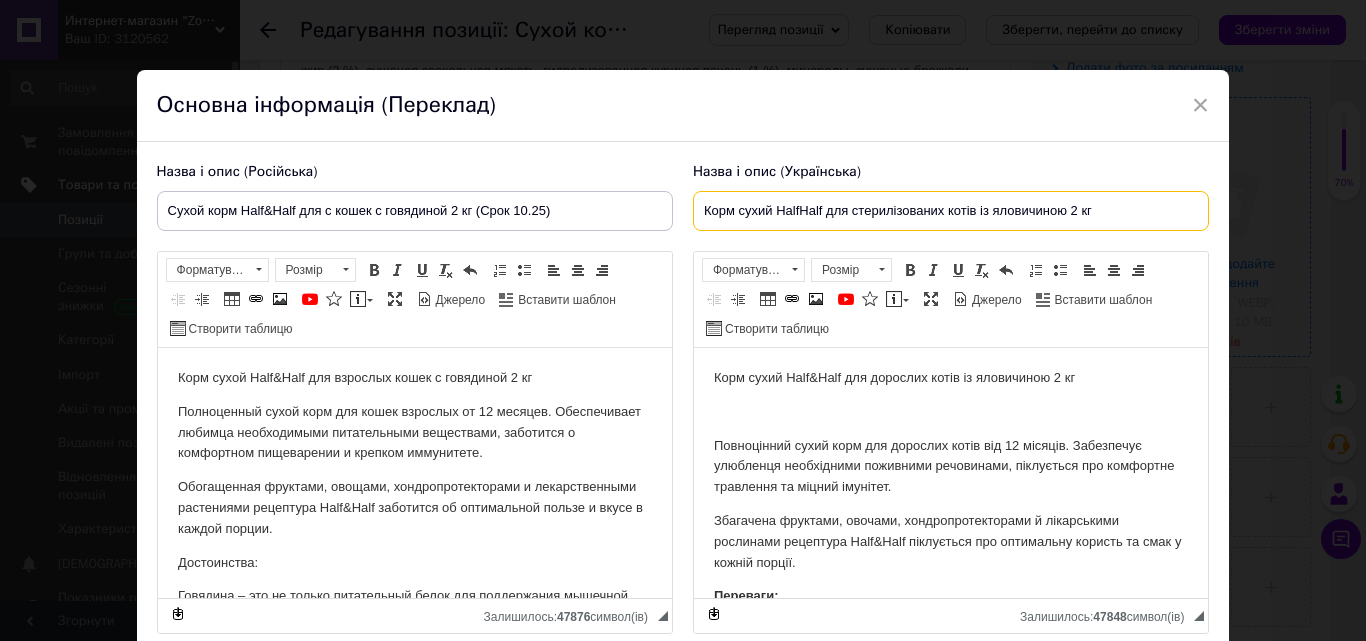 type on "Корм сухий HalfHalf для стерилізованих котів із яловичиною 2 кг" 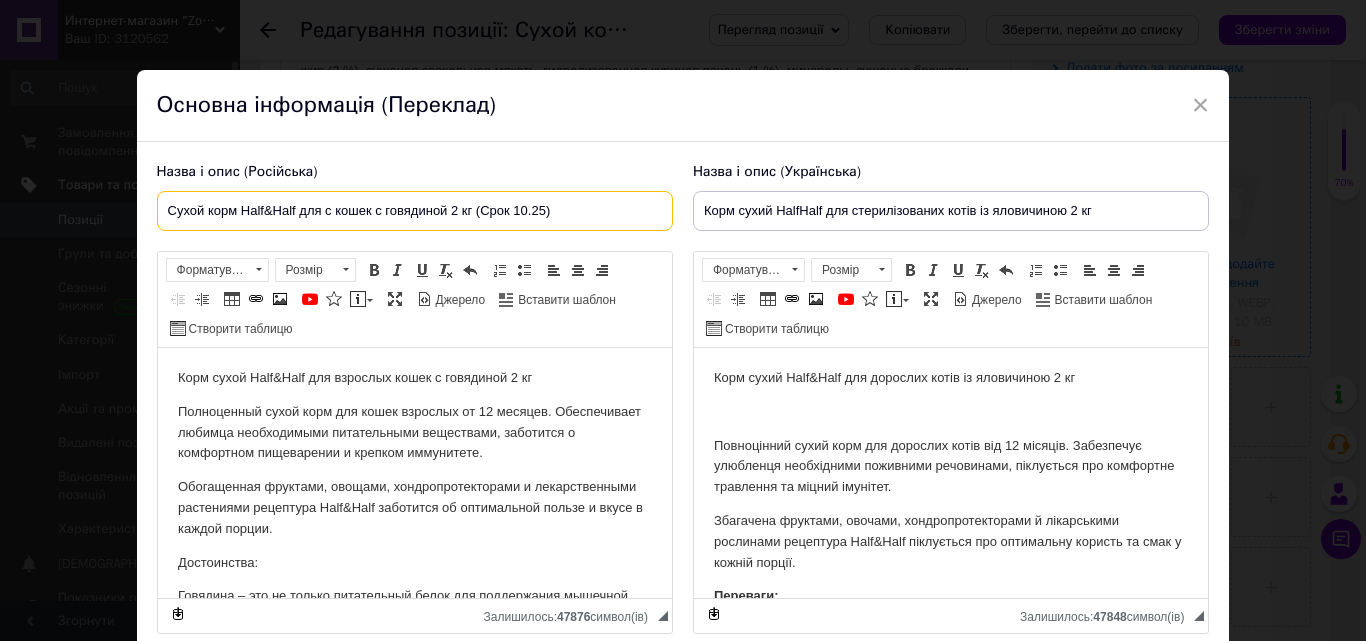click on "Сухой корм Half&Half для c кошек с говядиной 2 кг (Срок 10.25)" at bounding box center [415, 211] 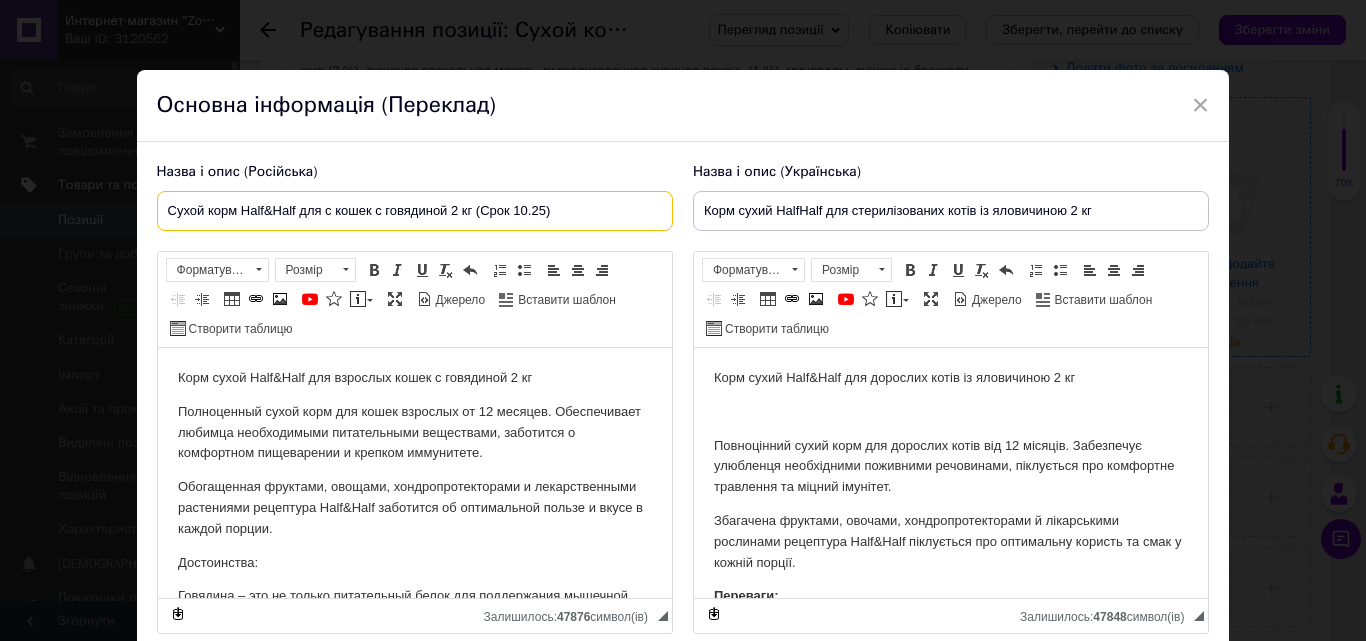 drag, startPoint x: 469, startPoint y: 208, endPoint x: 117, endPoint y: 203, distance: 352.03552 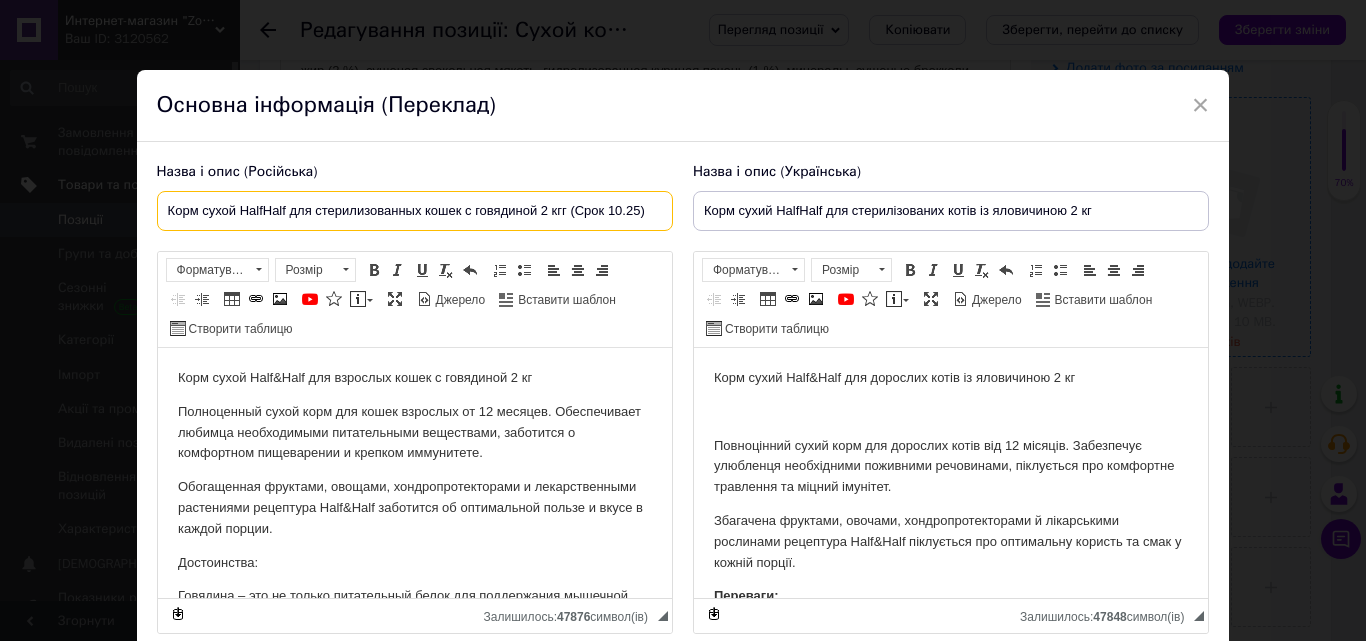 type on "Корм сухой HalfHalf для стерилизованных кошек с говядиной 2 кгг (Срок 10.25)" 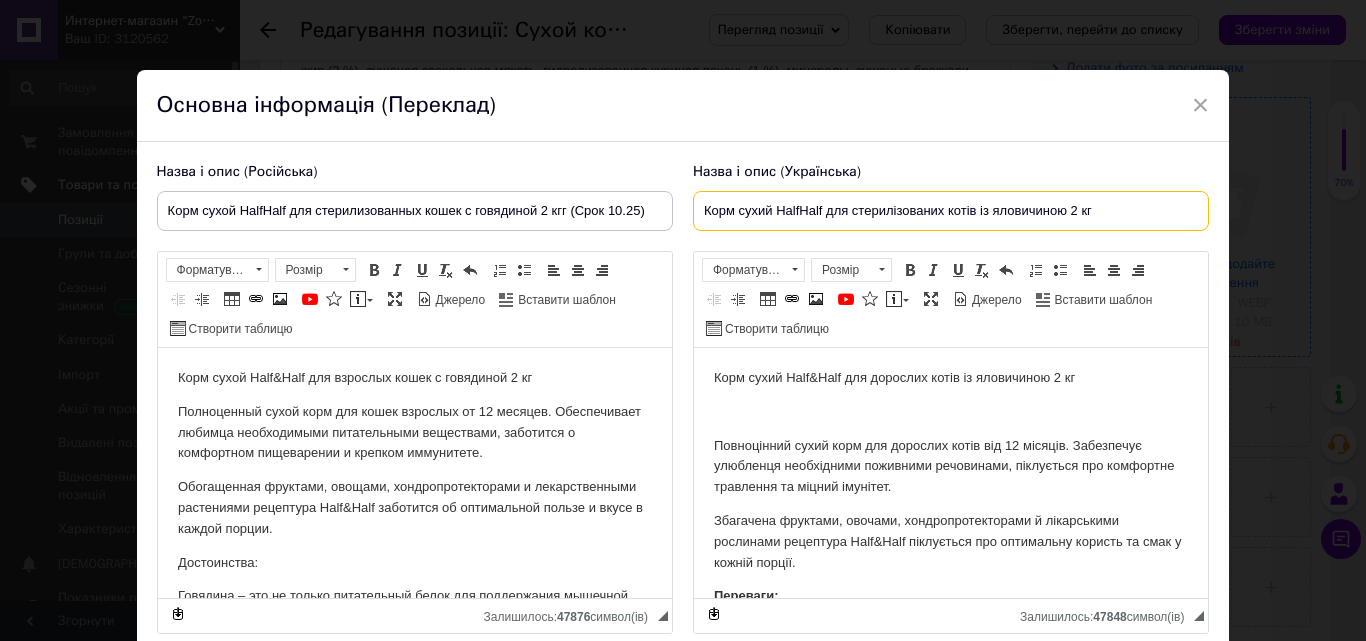 click on "Корм сухий HalfHalf для стерилізованих котів із яловичиною 2 кг" at bounding box center (951, 211) 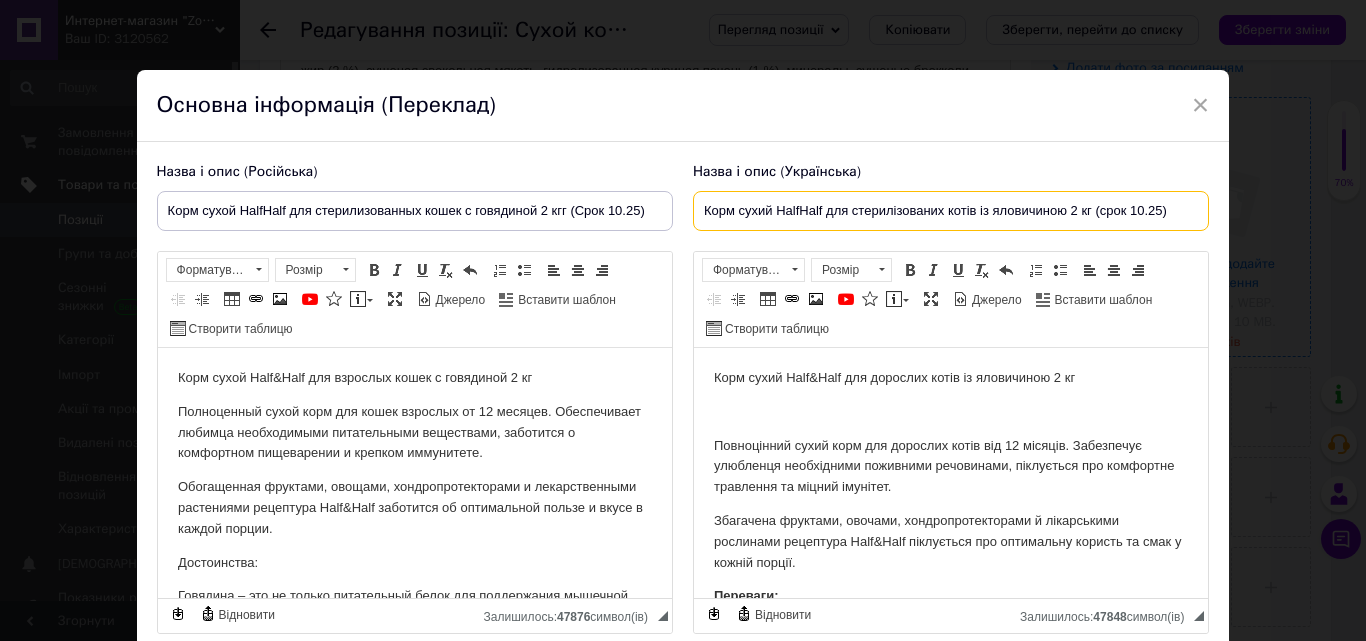 type on "Корм сухий HalfHalf для стерилізованих котів із яловичиною 2 кг (срок 10.25)" 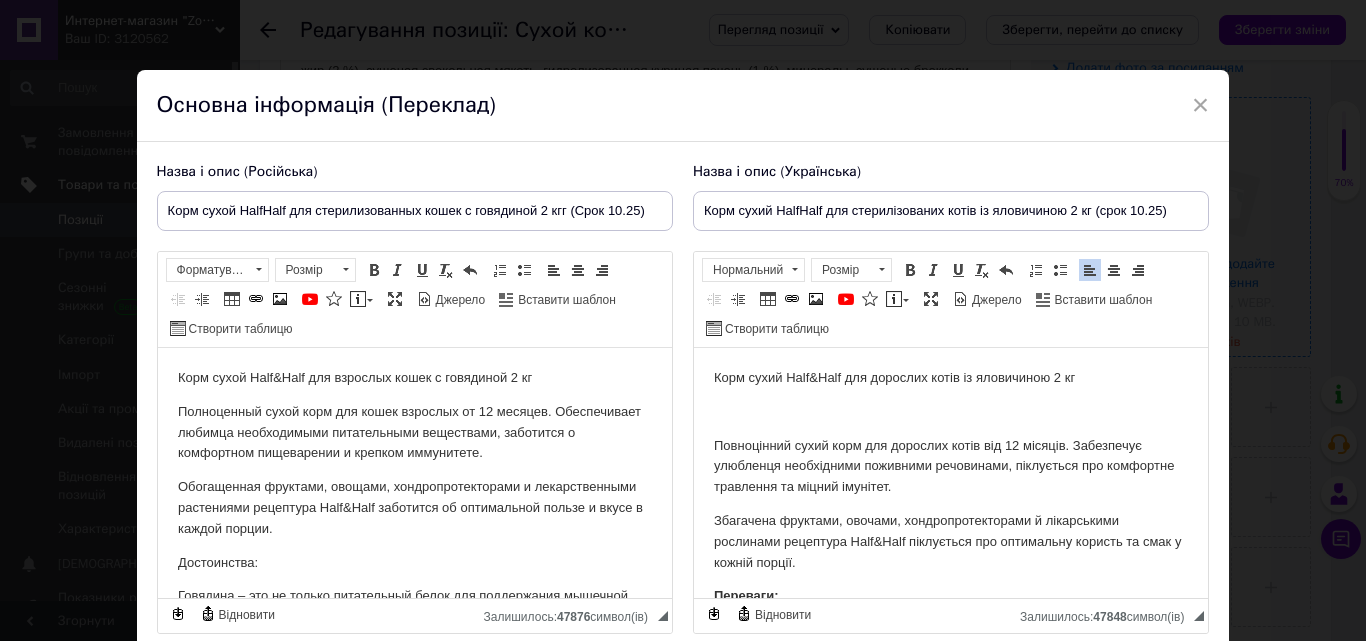 click at bounding box center [950, 412] 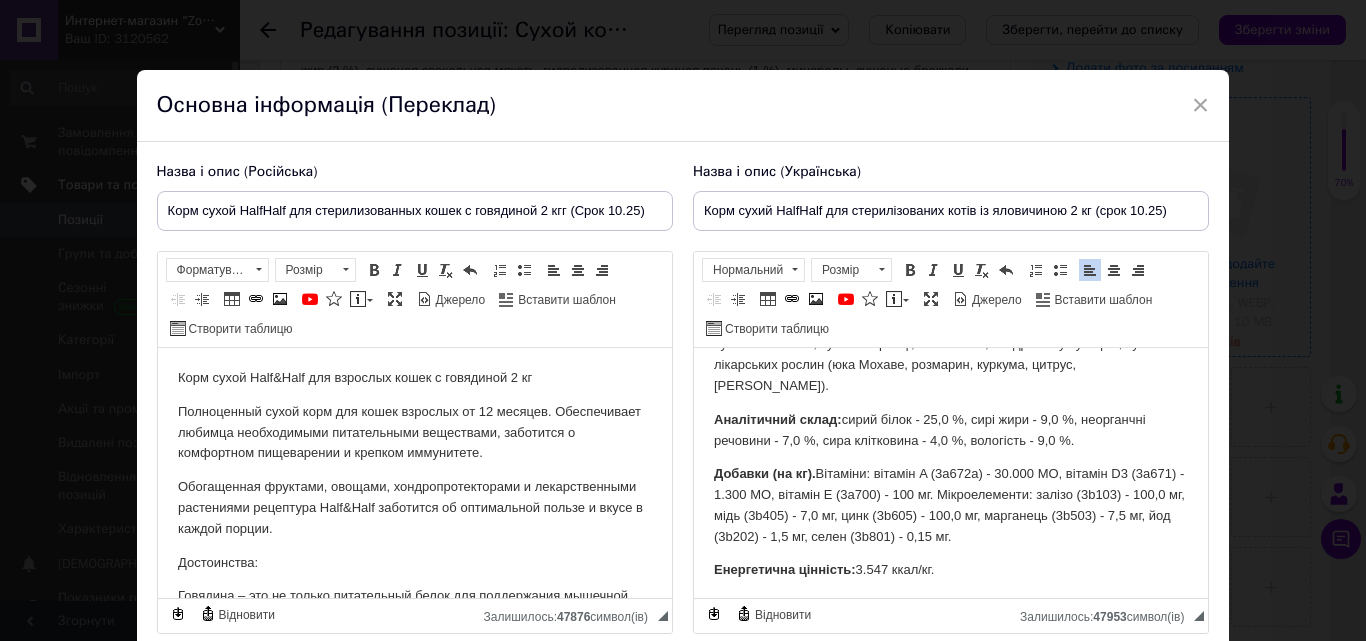 click on "Полноценный сухой корм для кошек взрослых от 12 месяцев. Обеспечивает любимца необходимыми питательными веществами, заботится о комфортном пищеварении и крепком иммунитете." at bounding box center [414, 433] 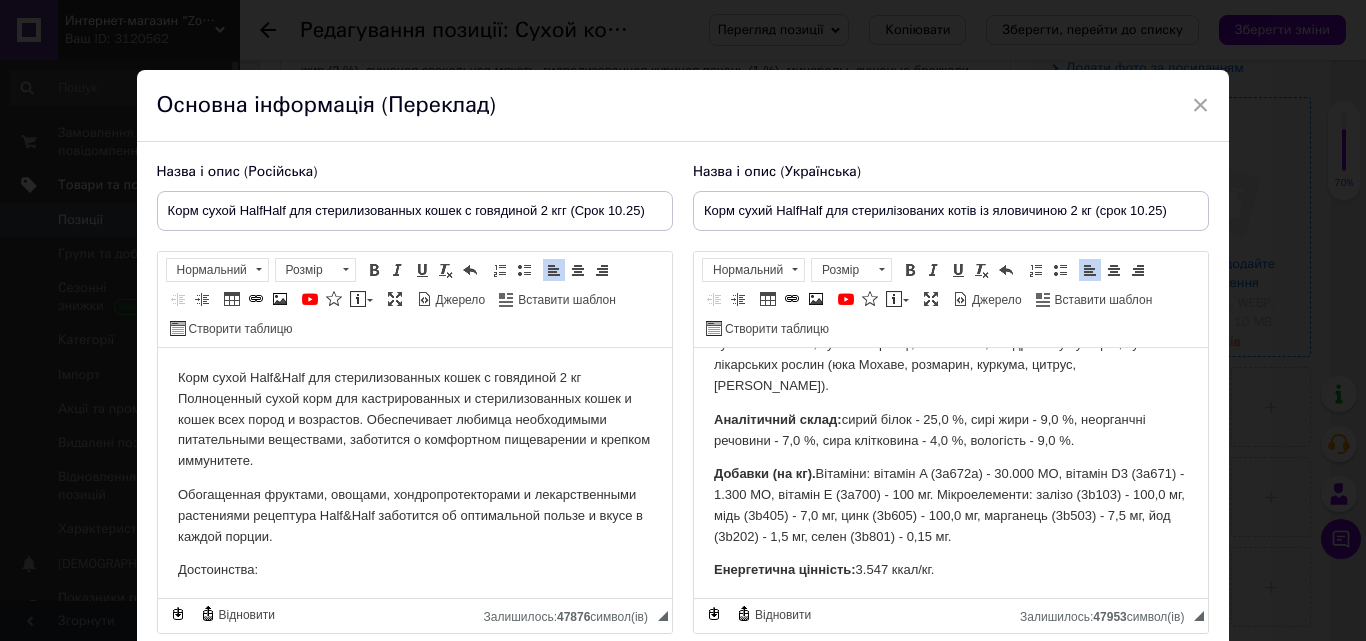 scroll, scrollTop: 634, scrollLeft: 0, axis: vertical 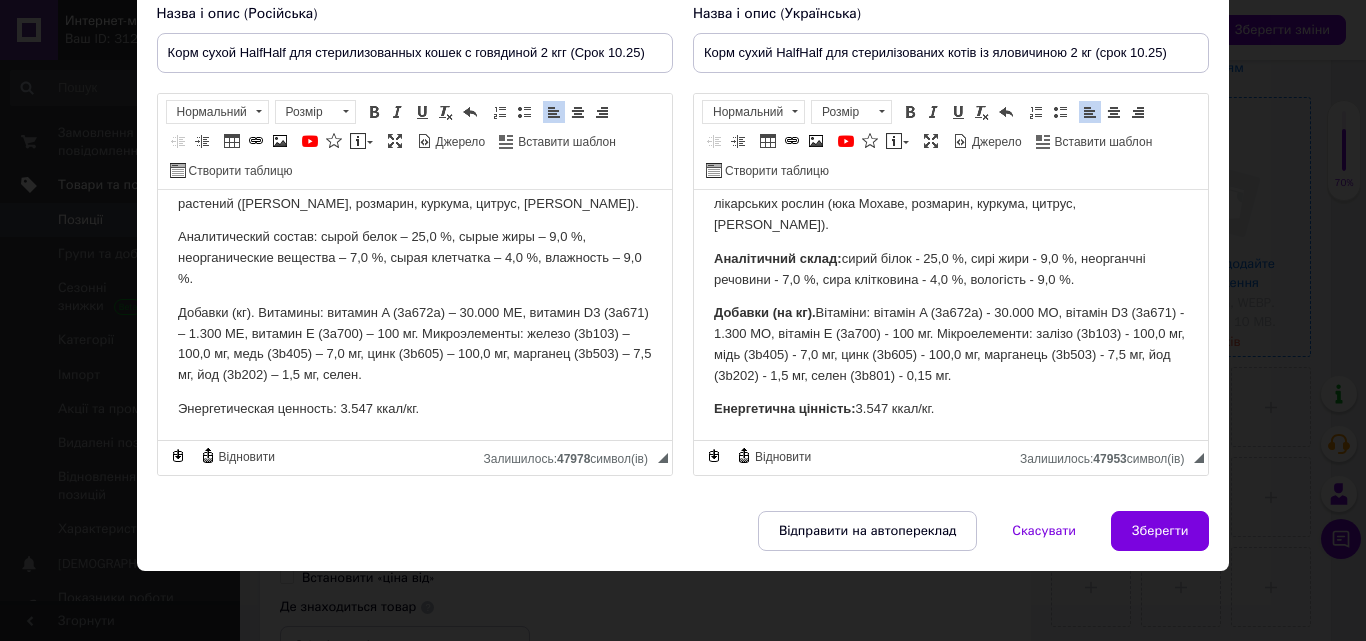 click on "Зберегти" at bounding box center (1160, 531) 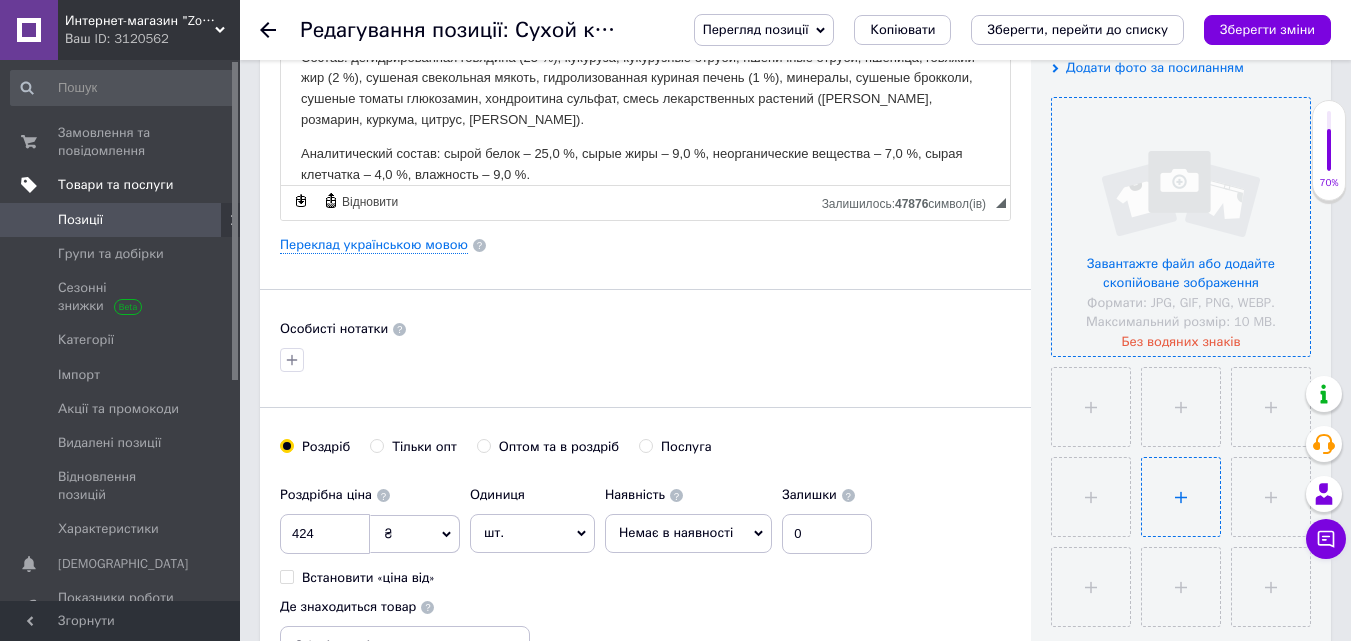 scroll, scrollTop: 240, scrollLeft: 0, axis: vertical 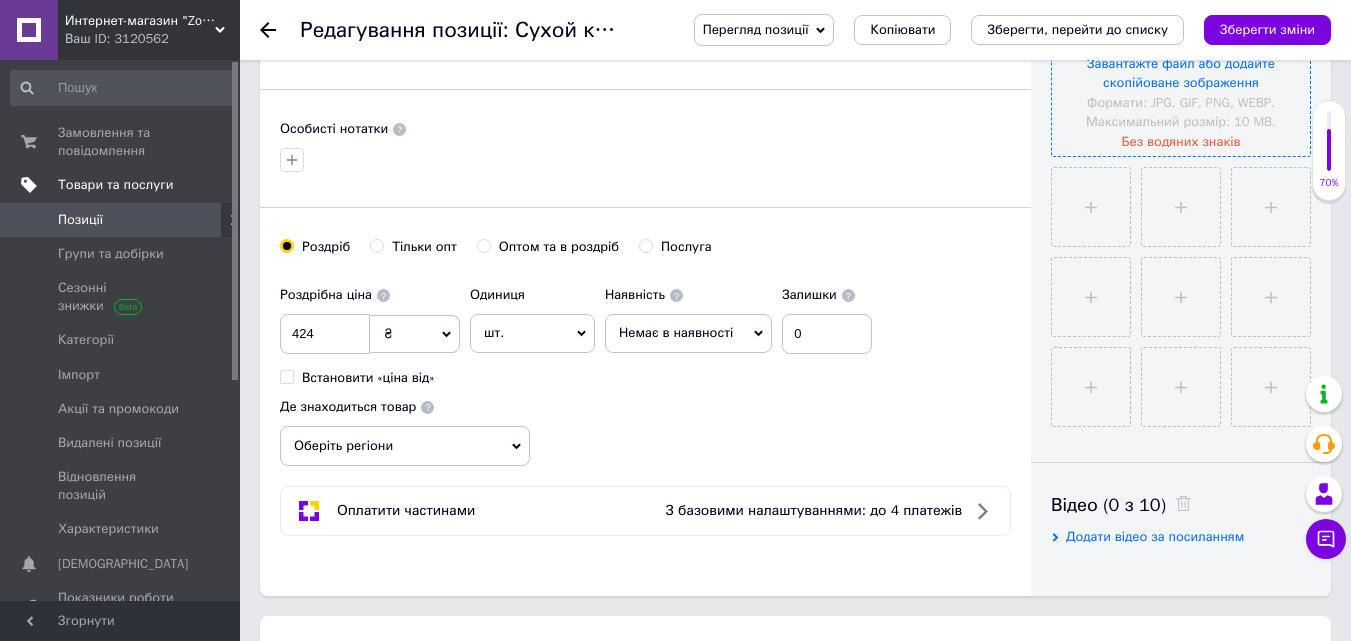 click on "Немає в наявності" at bounding box center [676, 332] 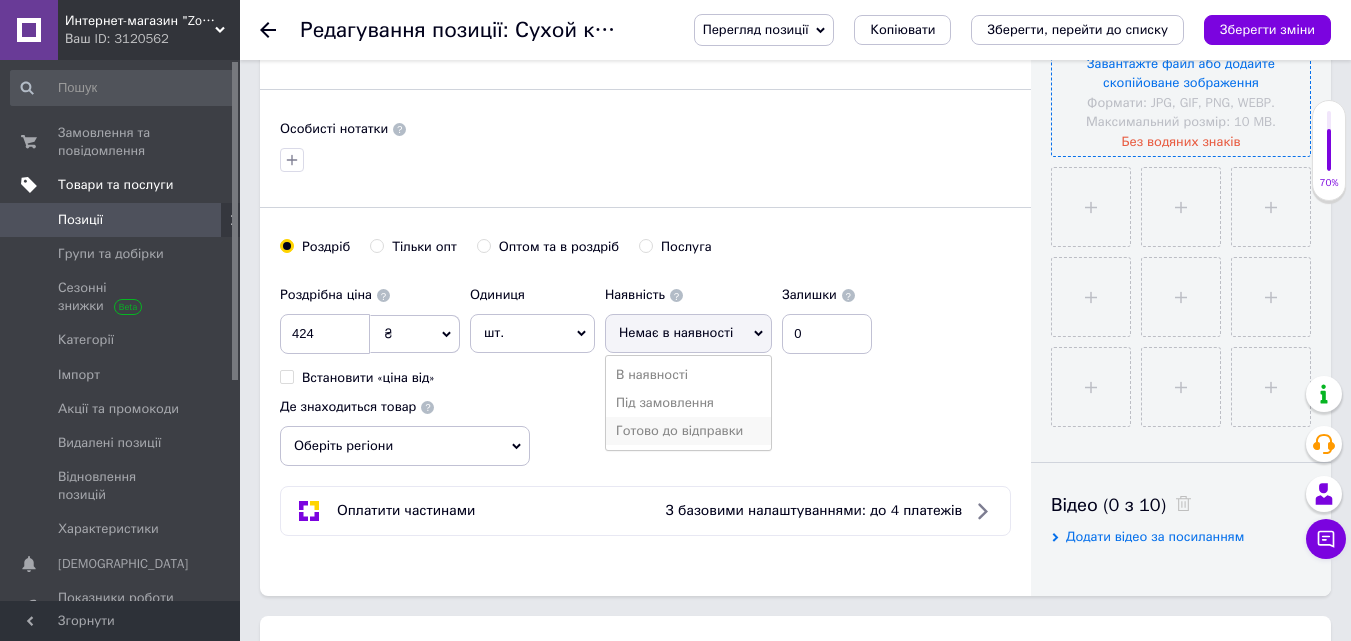 click on "Готово до відправки" at bounding box center (688, 431) 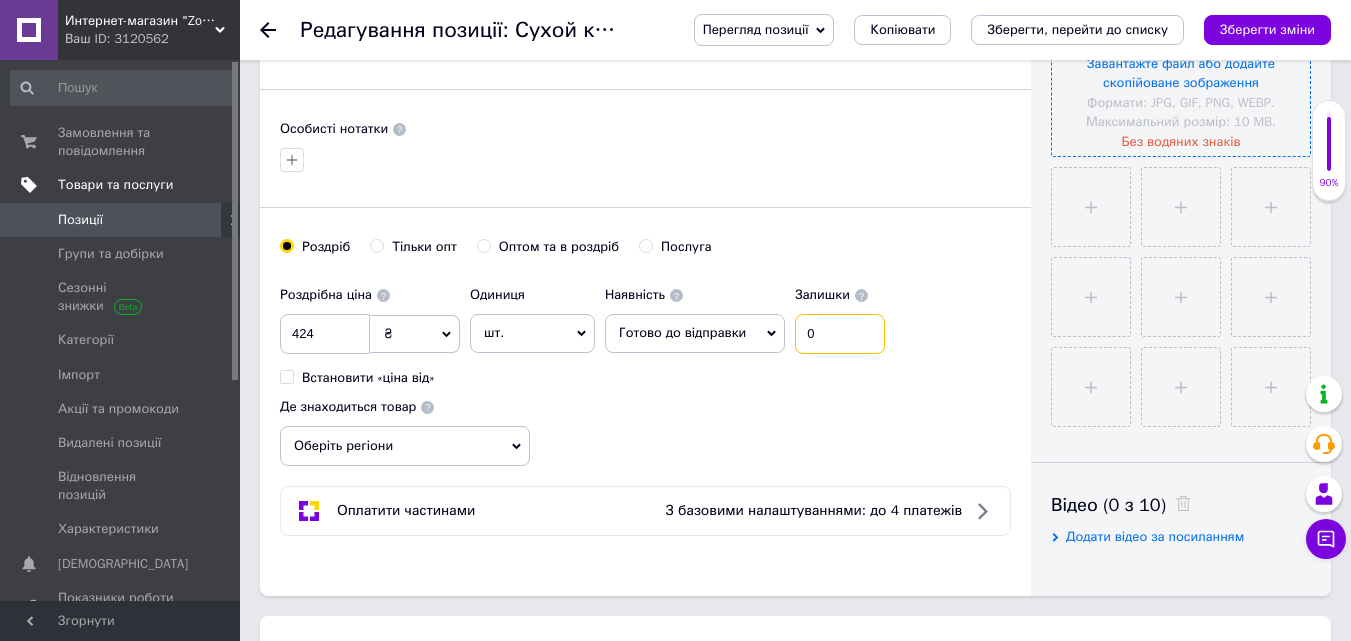 drag, startPoint x: 805, startPoint y: 335, endPoint x: 820, endPoint y: 340, distance: 15.811388 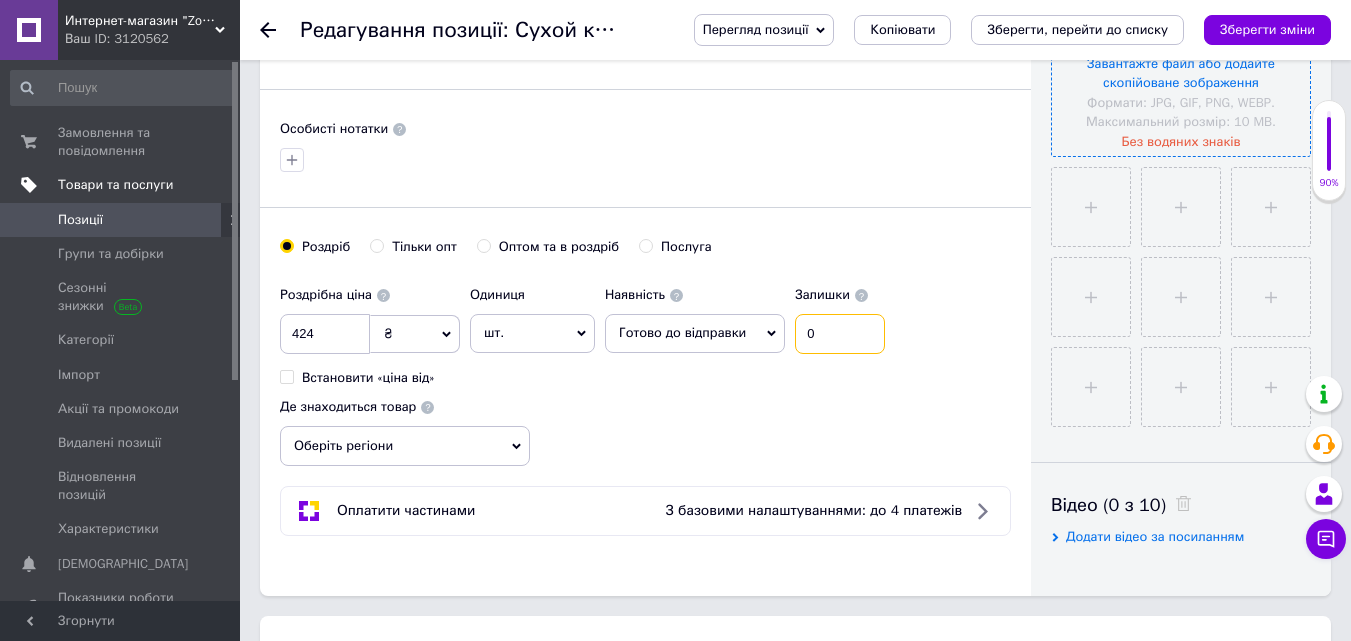 click on "0" at bounding box center [840, 334] 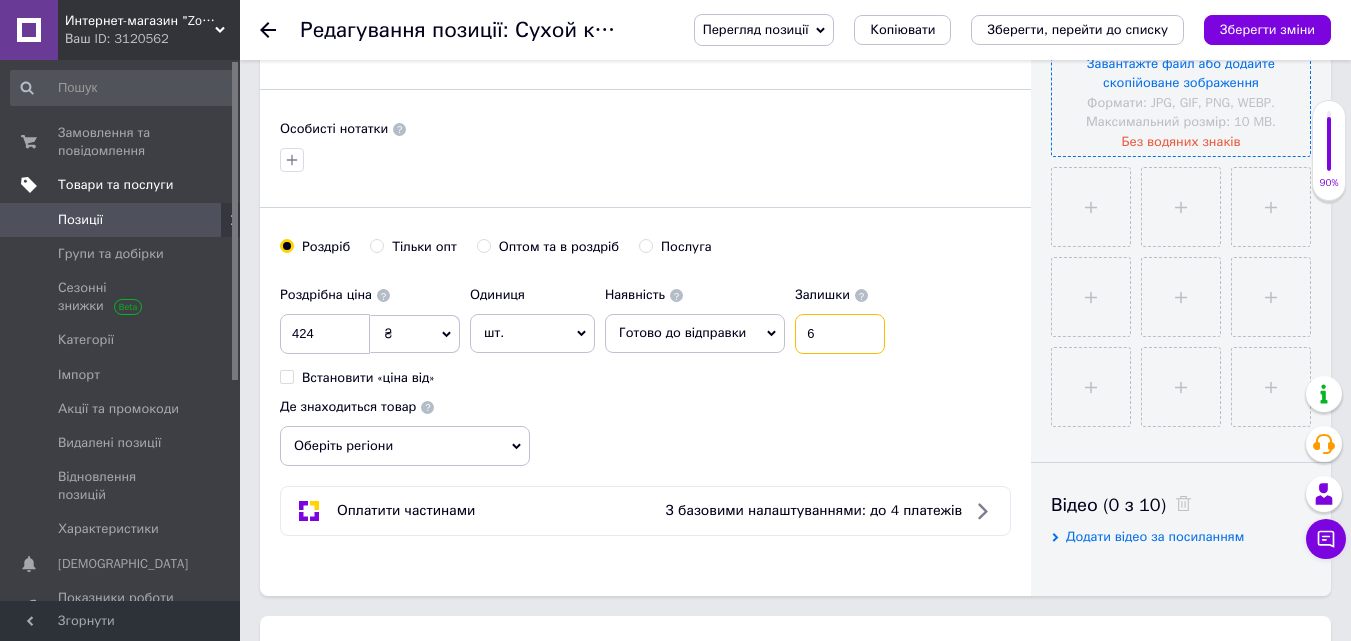 type on "6" 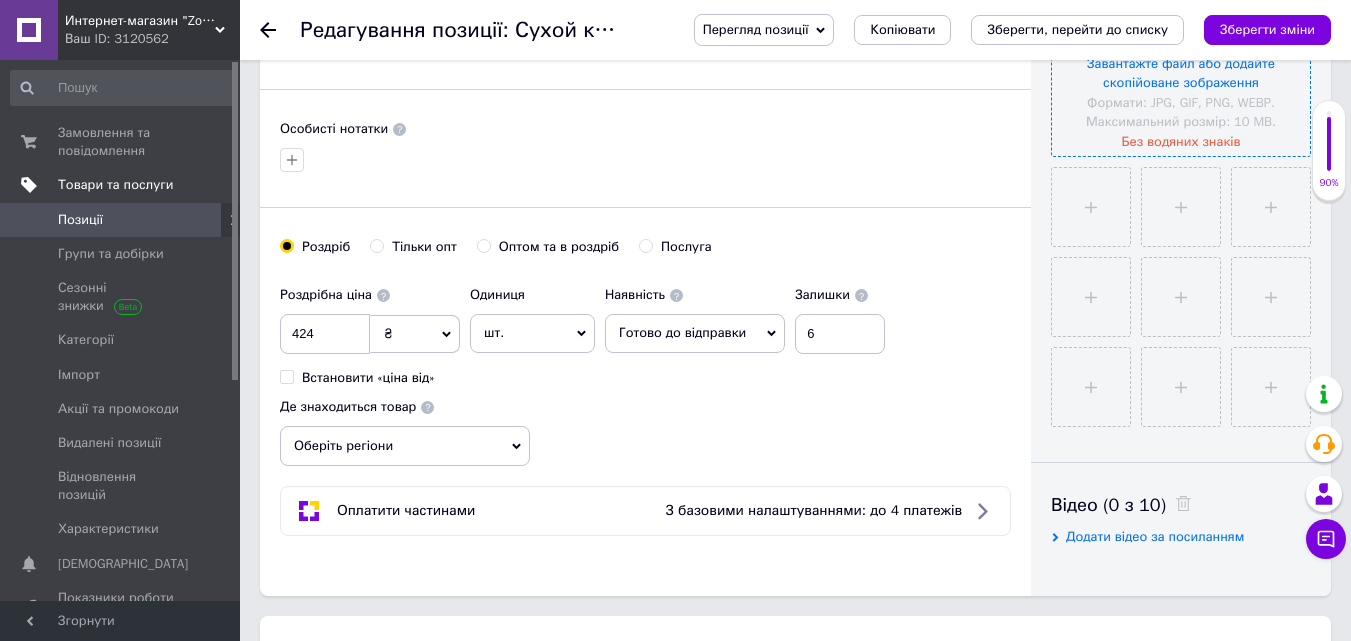 click on "Роздрібна ціна 424 ₴ $ EUR CHF GBP ¥ PLN ₸ MDL HUF KGS CNY TRY KRW lei Встановити «ціна від» Одиниця шт. Популярне комплект упаковка кв.м пара м кг пог.м послуга т а автоцистерна ампула б балон банка блістер бобіна бочка бут бухта в ват виїзд відро г г га година гр/кв.м гігакалорія д дав два місяці день доба доза є єврокуб з зміна к кВт каністра карат кв.дм кв.м кв.см кв.фут квартал кг кг/кв.м км колесо комплект коробка куб.дм куб.м л л лист м м мВт мл мм моток місяць мішок н набір номер о об'єкт од. п палетомісце пара партія пач пог.м послуга посівна одиниця птахомісце півроку пігулка" at bounding box center (645, 371) 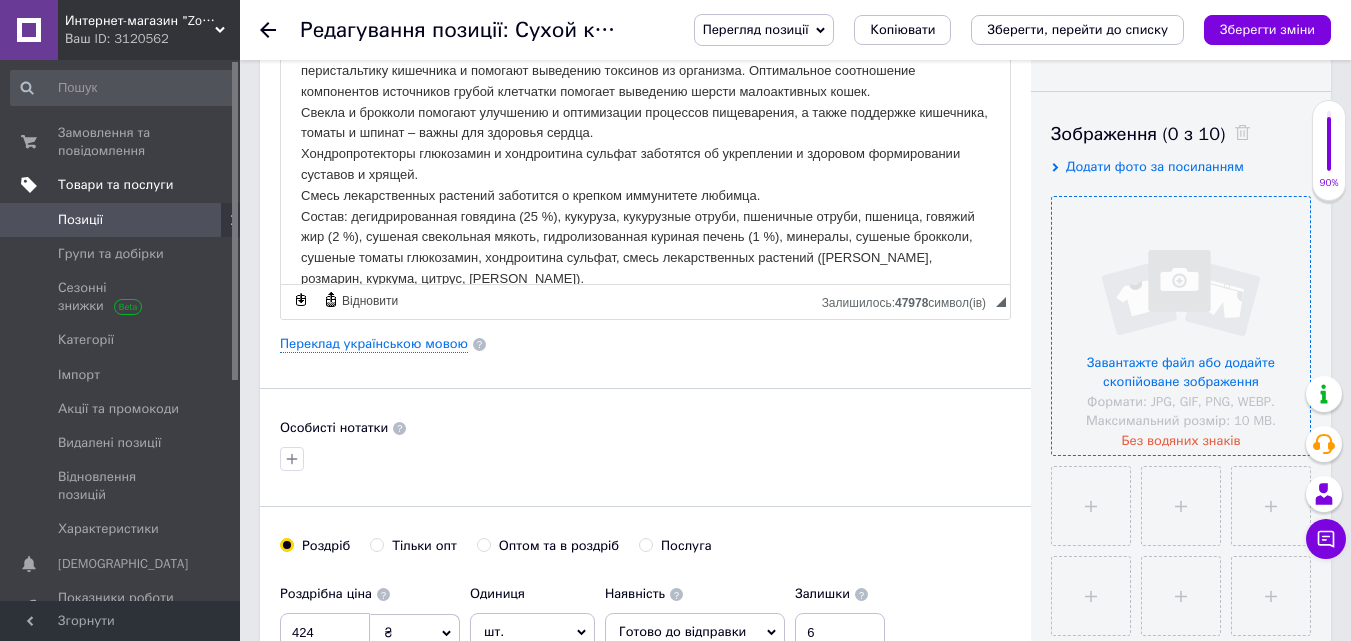 scroll, scrollTop: 300, scrollLeft: 0, axis: vertical 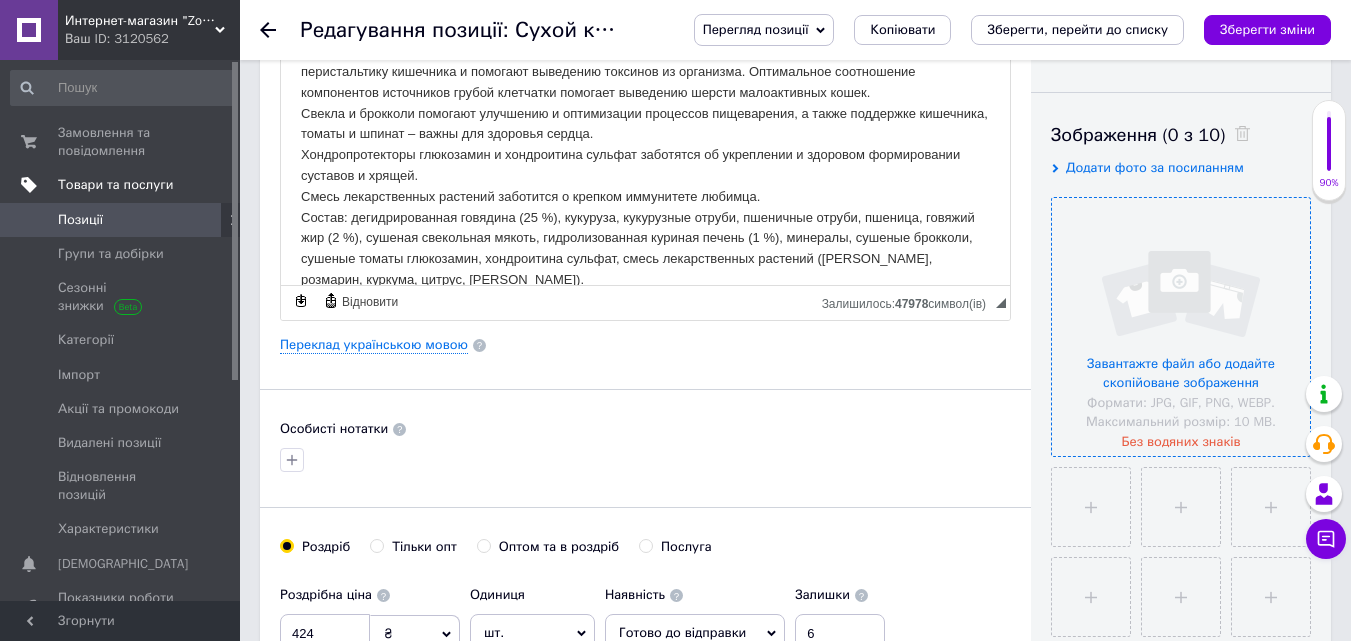 click at bounding box center [1181, 327] 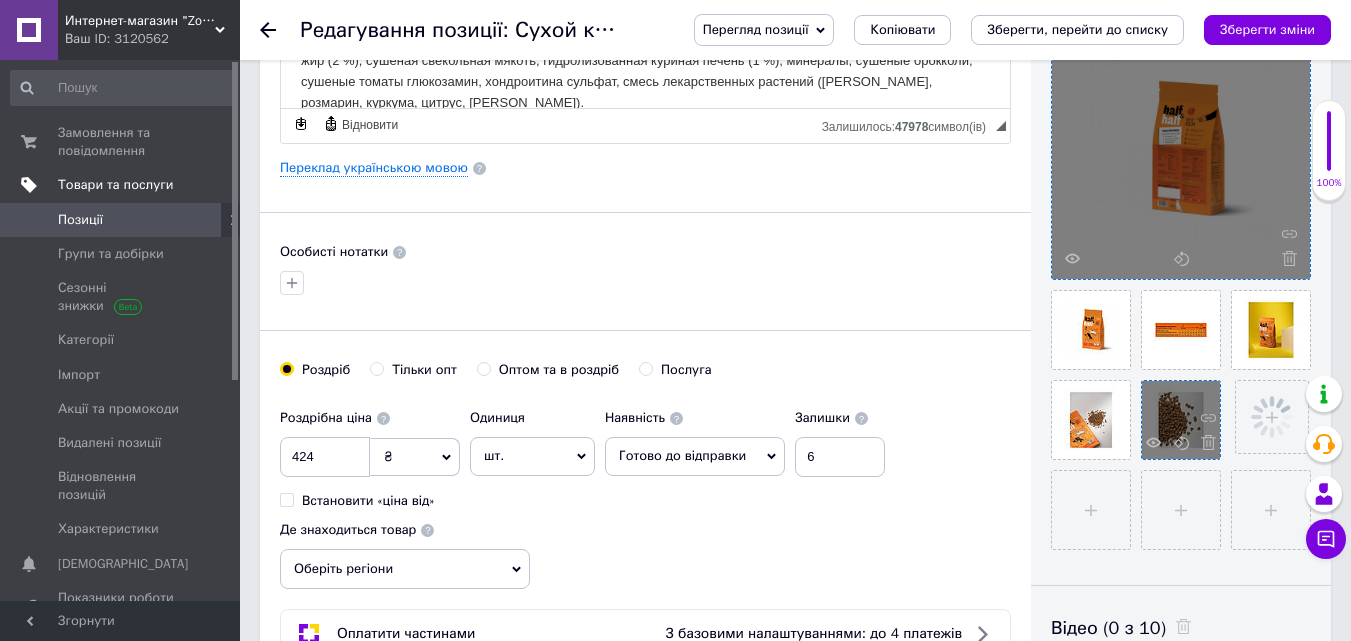 scroll, scrollTop: 500, scrollLeft: 0, axis: vertical 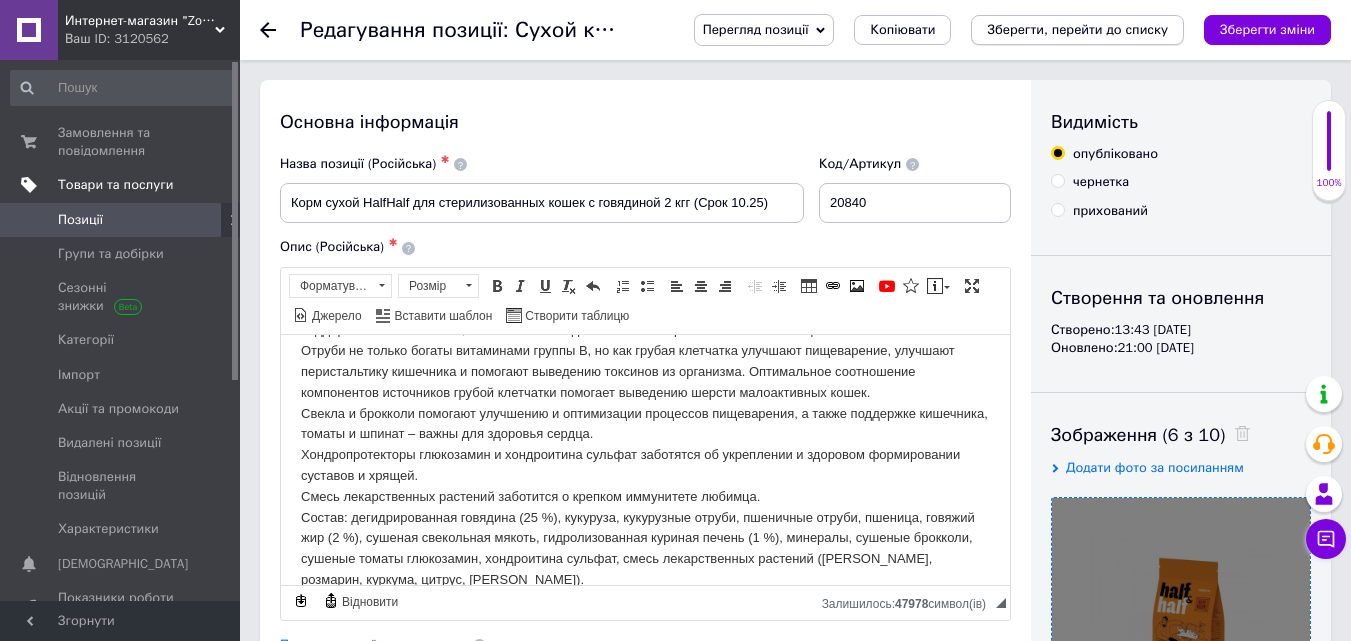 click on "Зберегти, перейти до списку" at bounding box center (1077, 29) 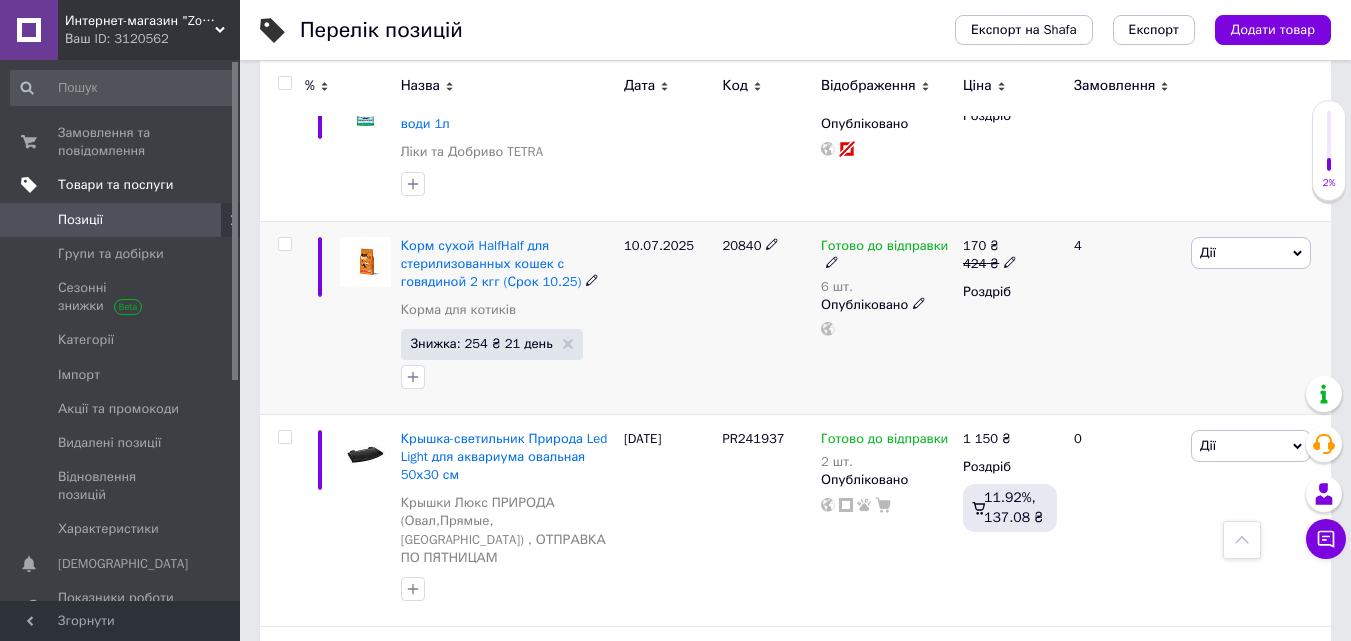 scroll, scrollTop: 900, scrollLeft: 0, axis: vertical 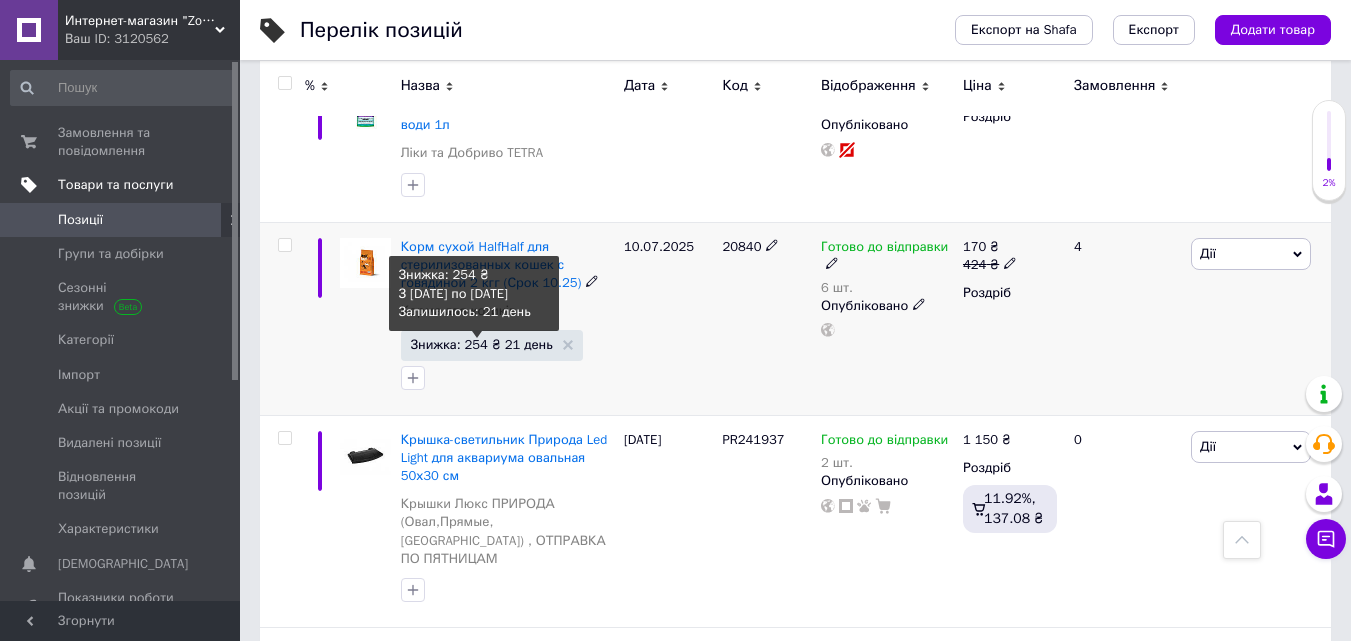 click on "Знижка: 254 ₴ 21 день" at bounding box center (482, 344) 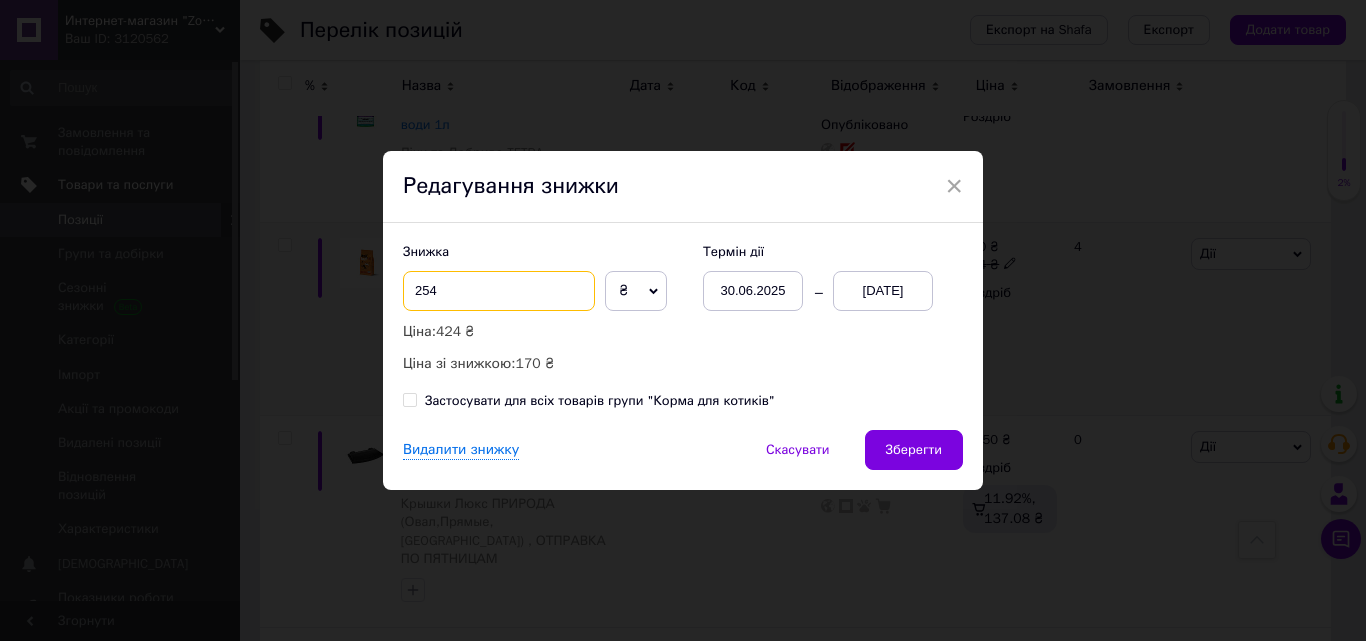click on "254" at bounding box center (499, 291) 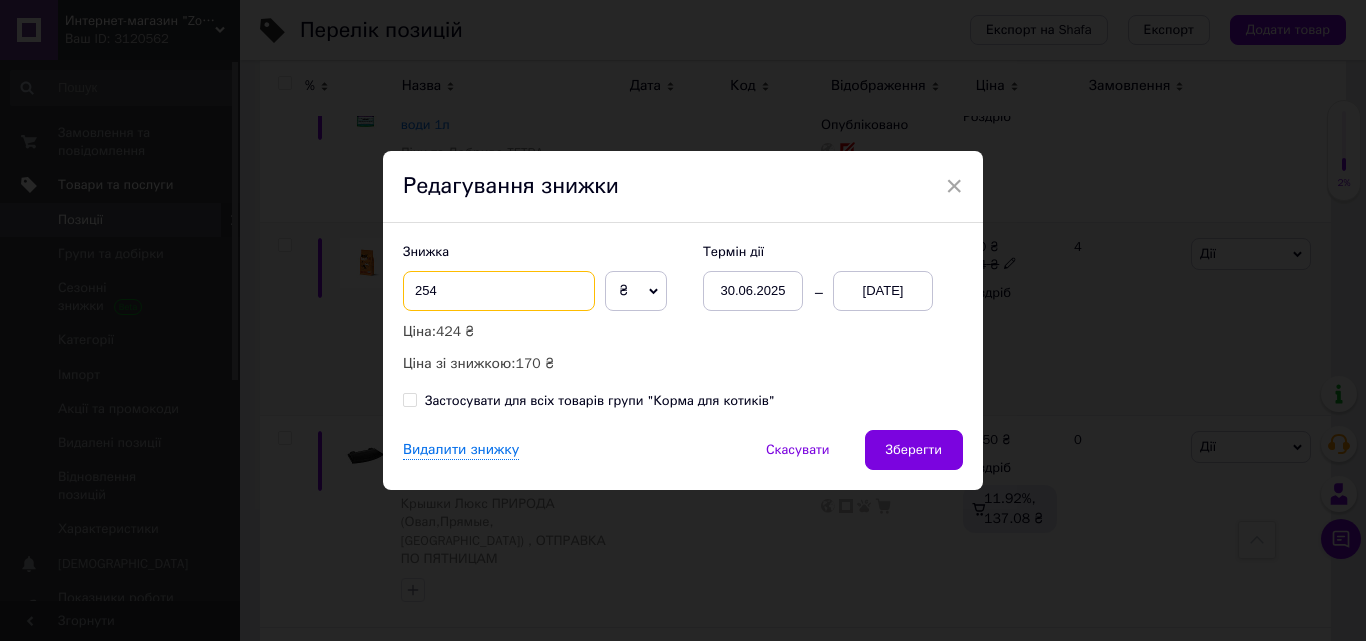 click on "254" at bounding box center (499, 291) 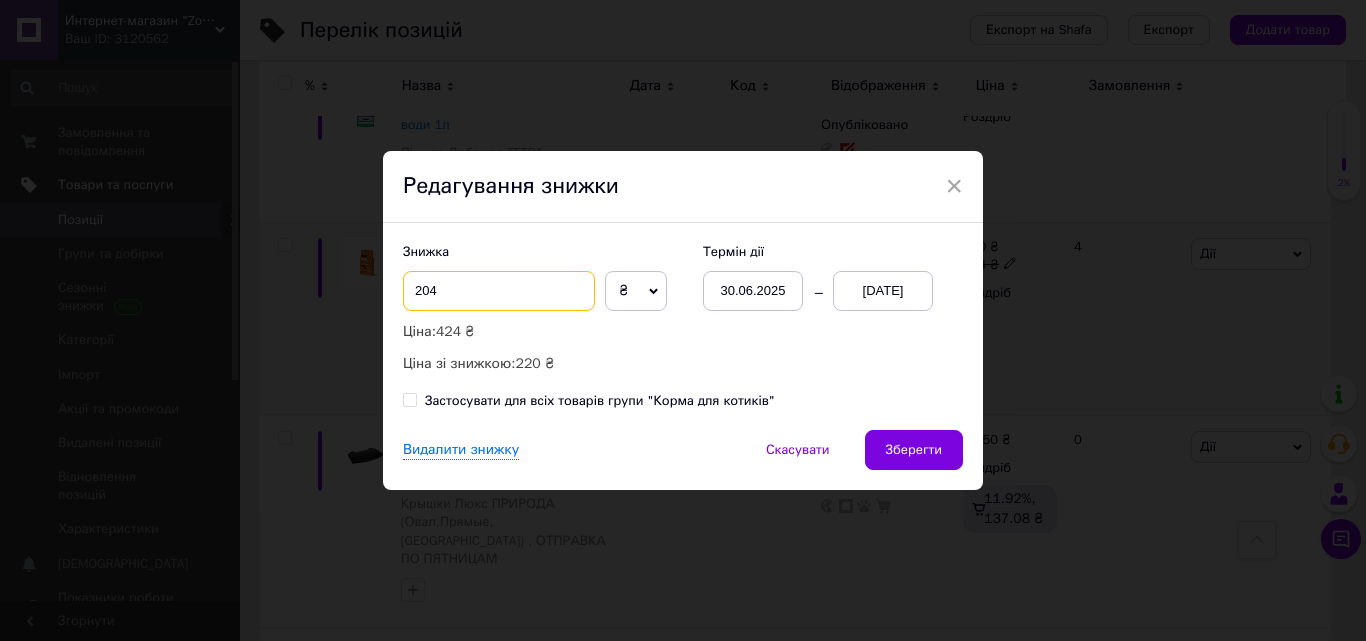 type on "204" 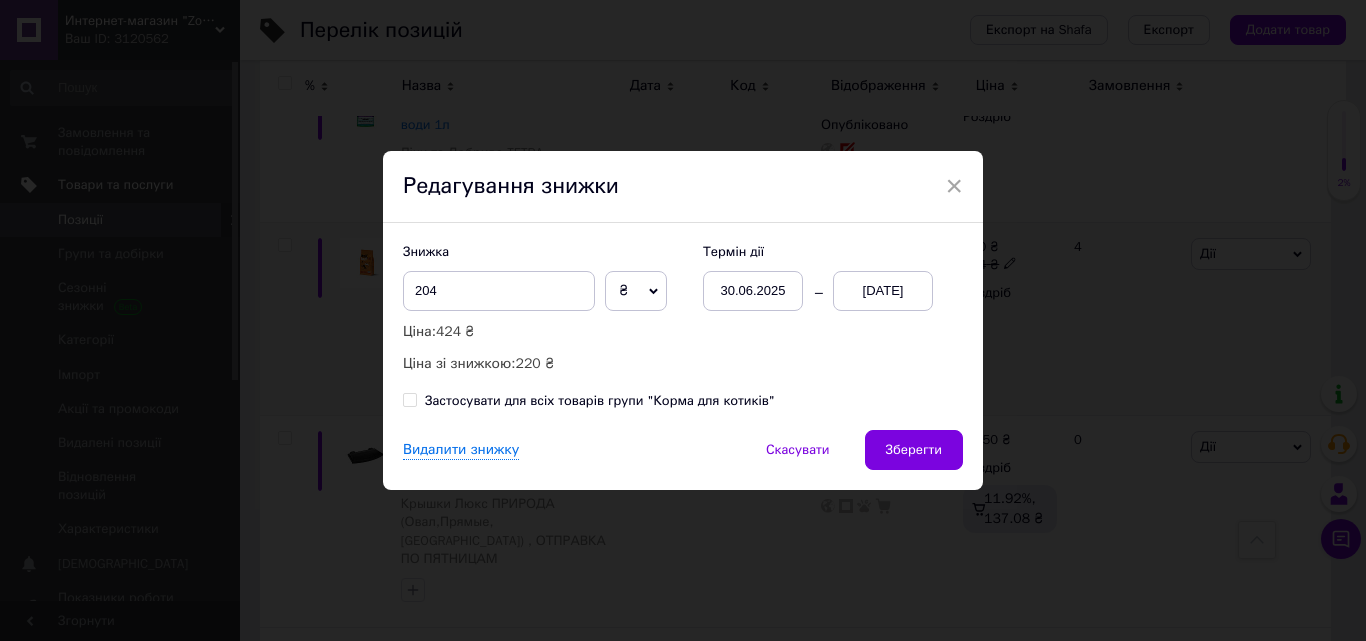 click on "31.07.2025" at bounding box center [883, 291] 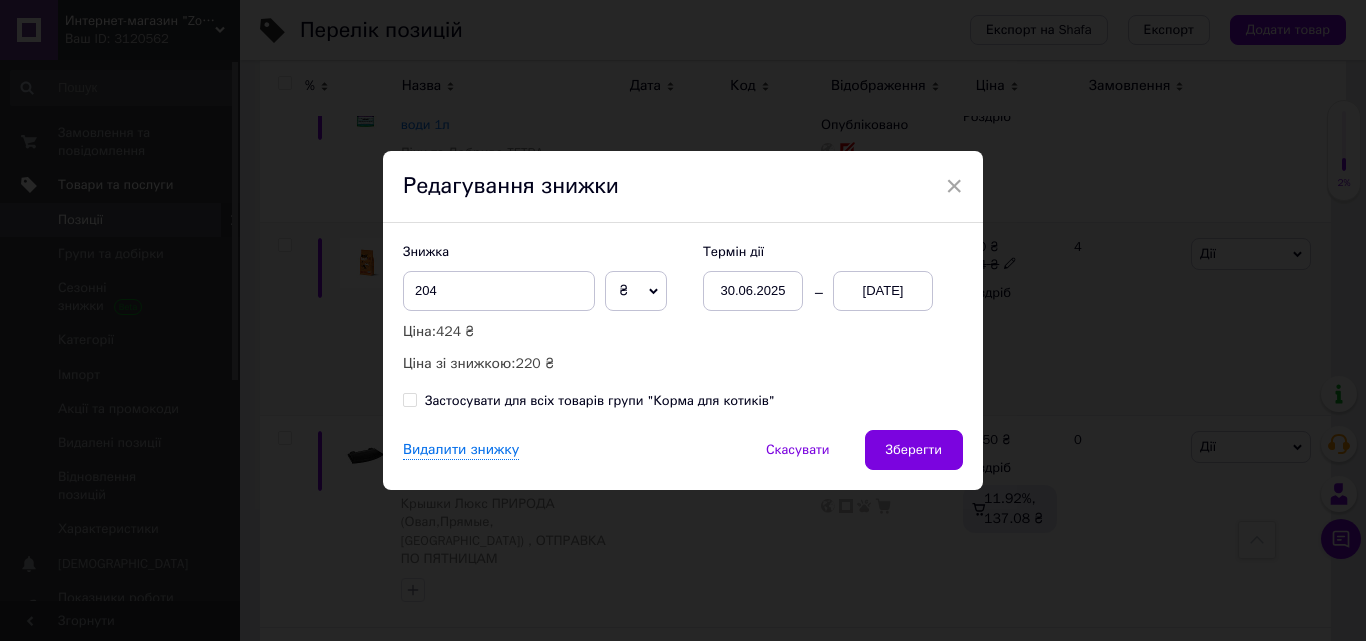 click on "Редагування знижки" at bounding box center [683, 187] 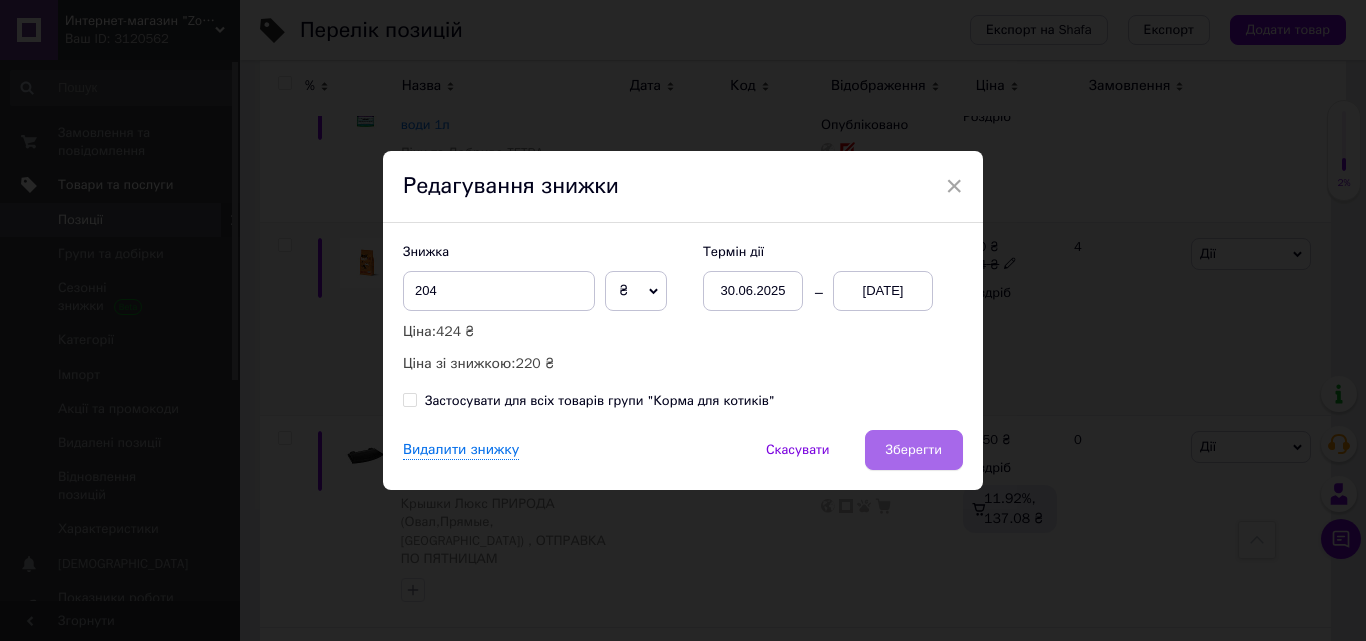 click on "Зберегти" at bounding box center [914, 450] 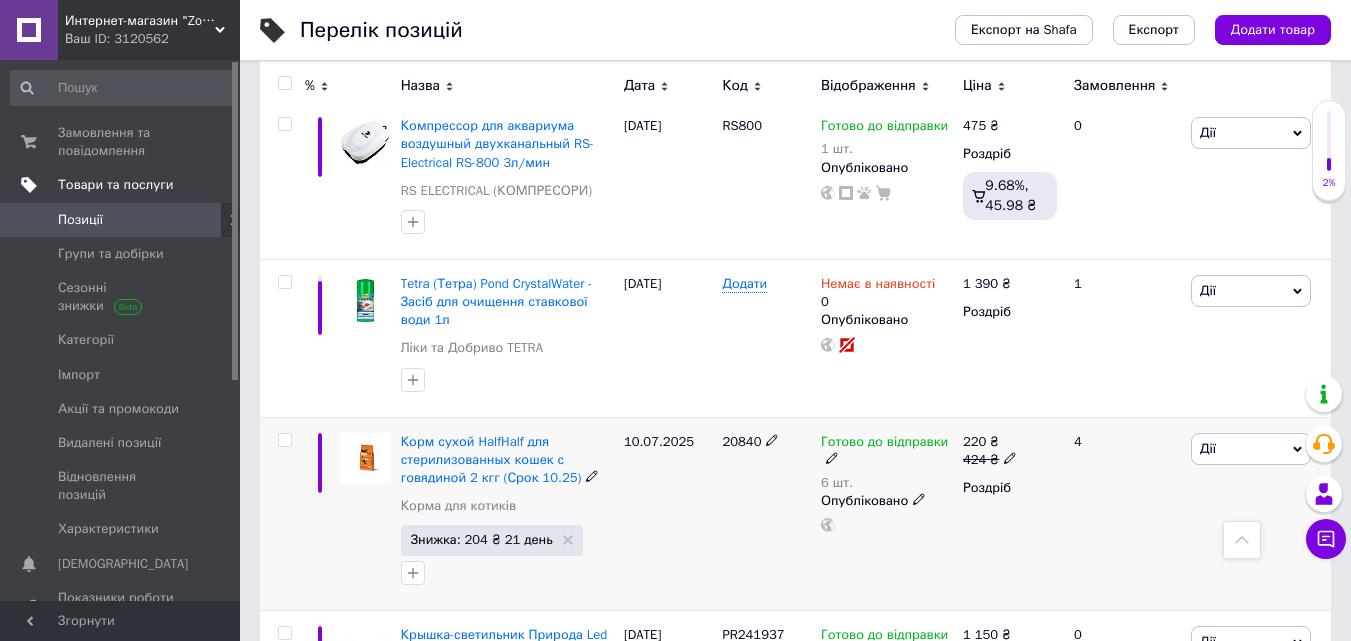 scroll, scrollTop: 700, scrollLeft: 0, axis: vertical 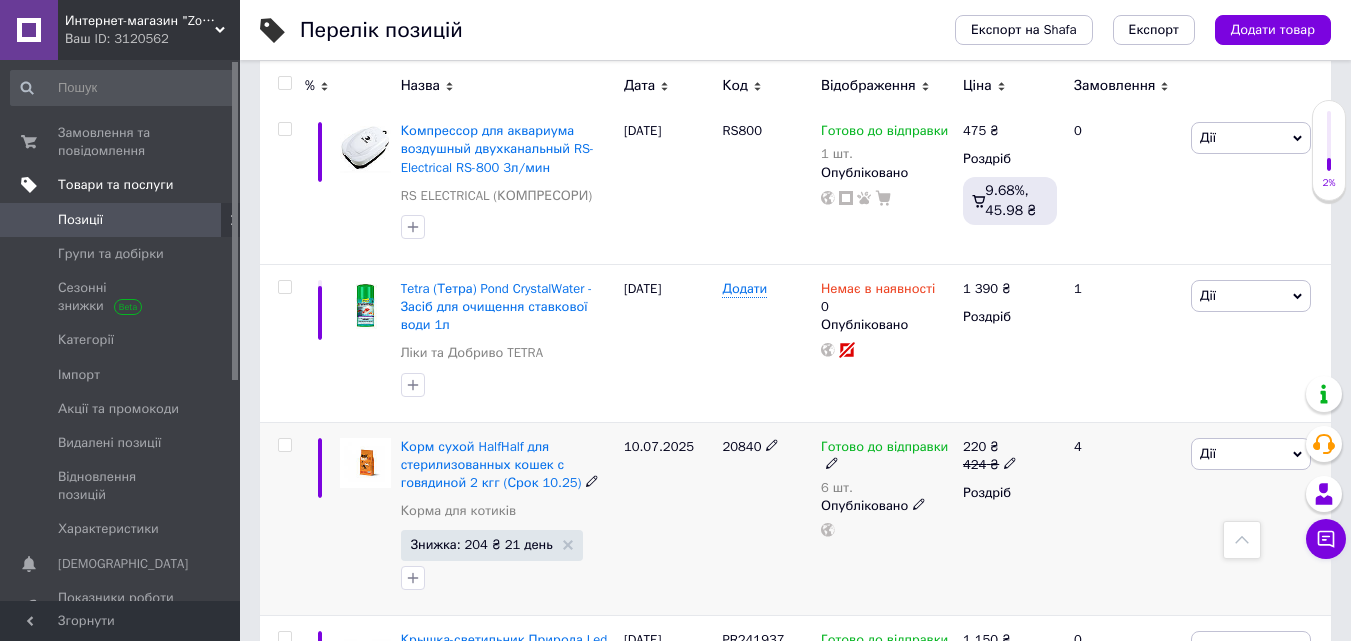 click at bounding box center (365, 463) 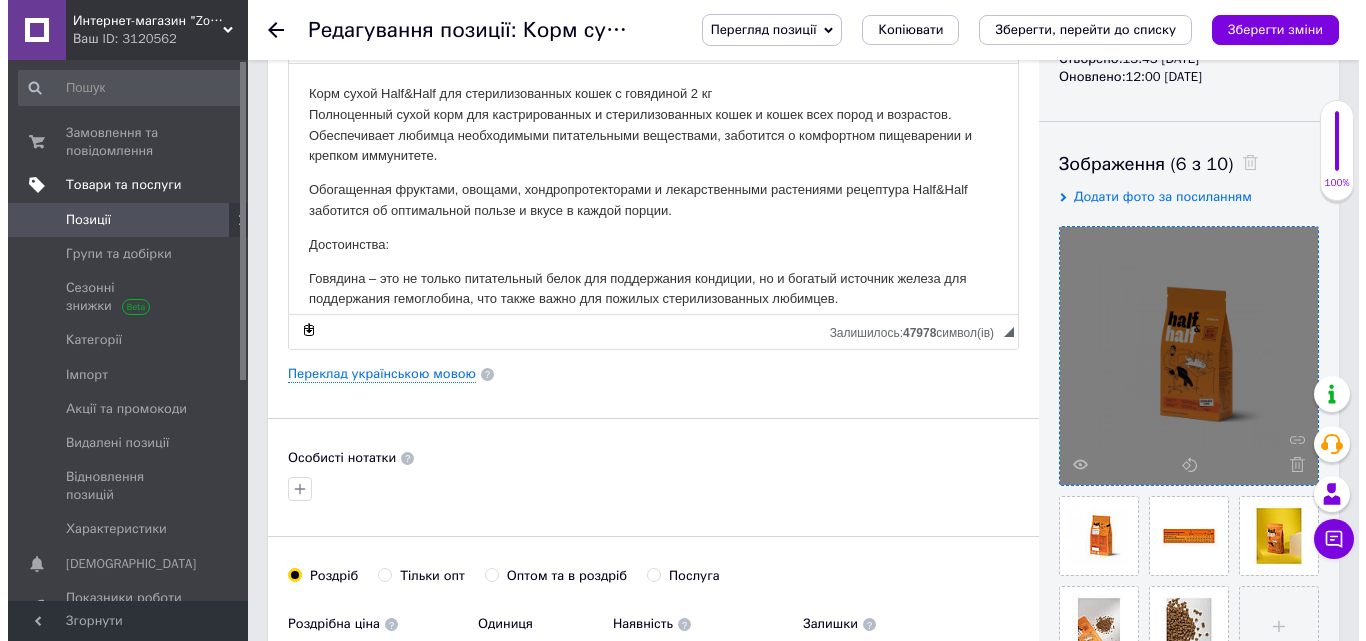 scroll, scrollTop: 300, scrollLeft: 0, axis: vertical 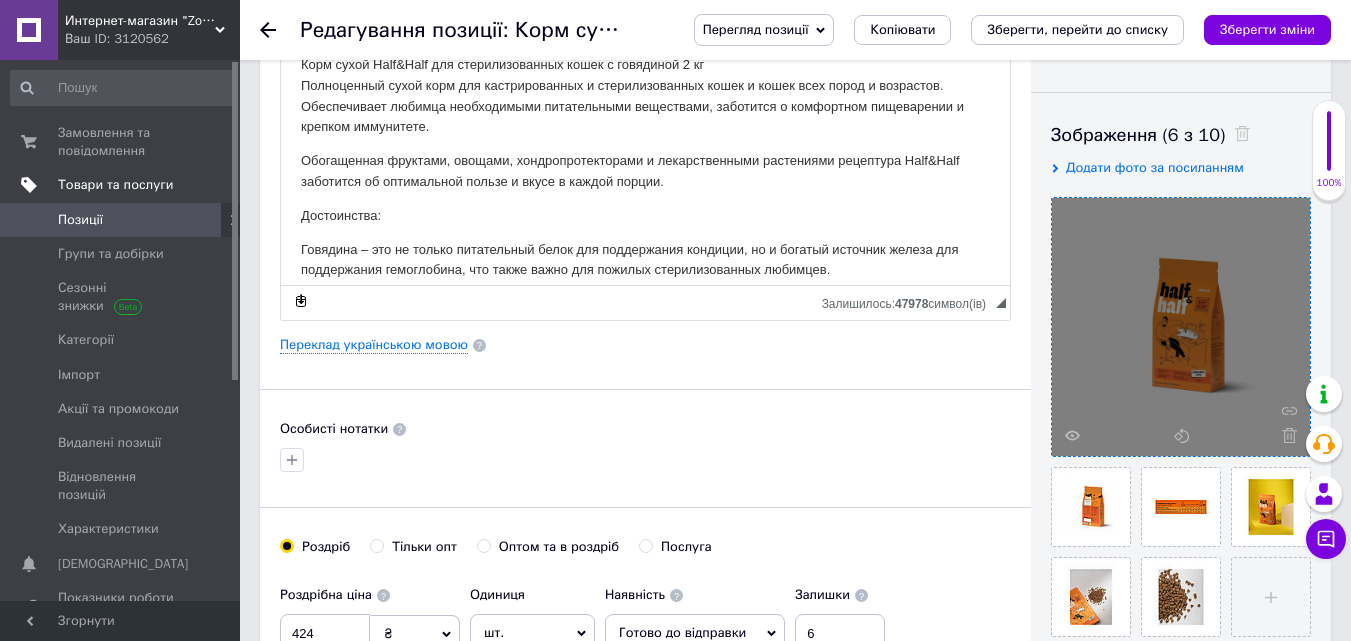 click at bounding box center [1181, 327] 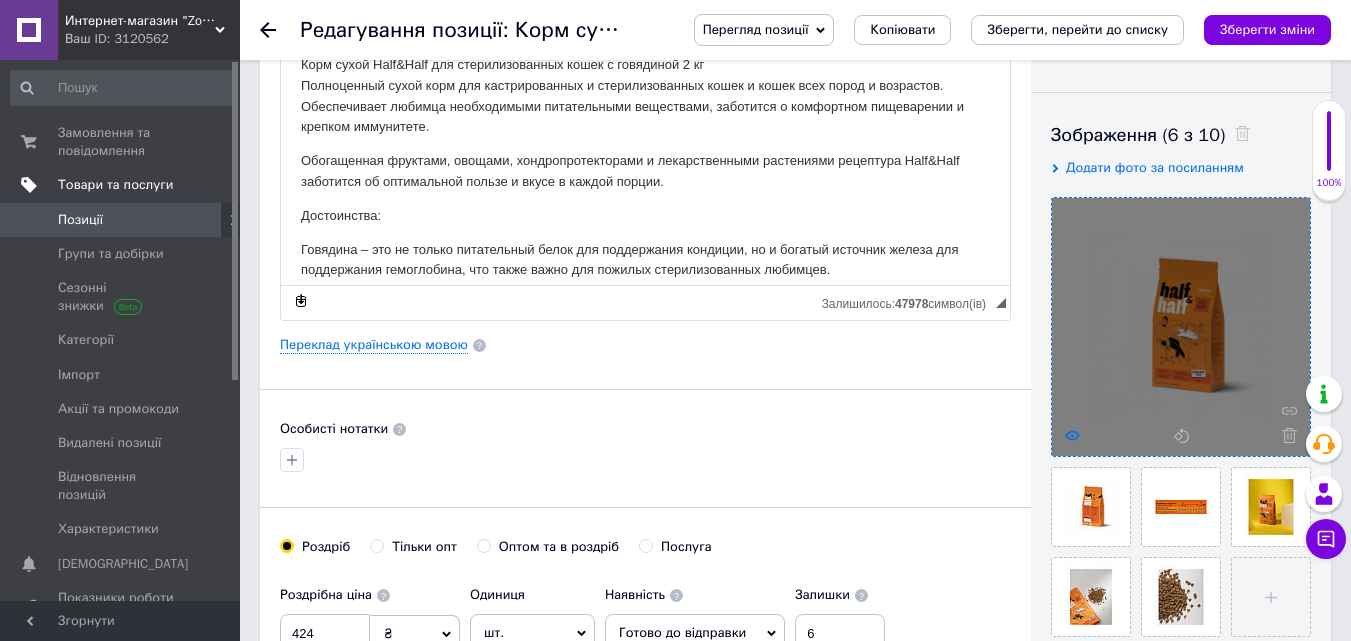 click 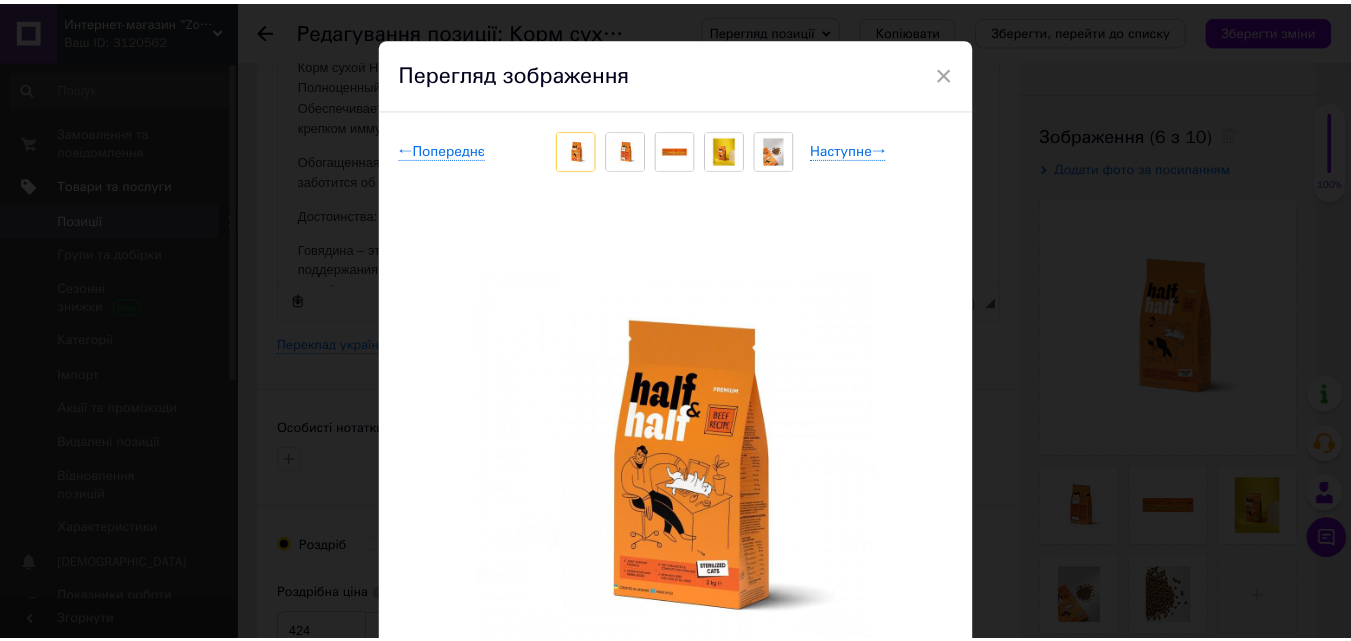 scroll, scrollTop: 0, scrollLeft: 0, axis: both 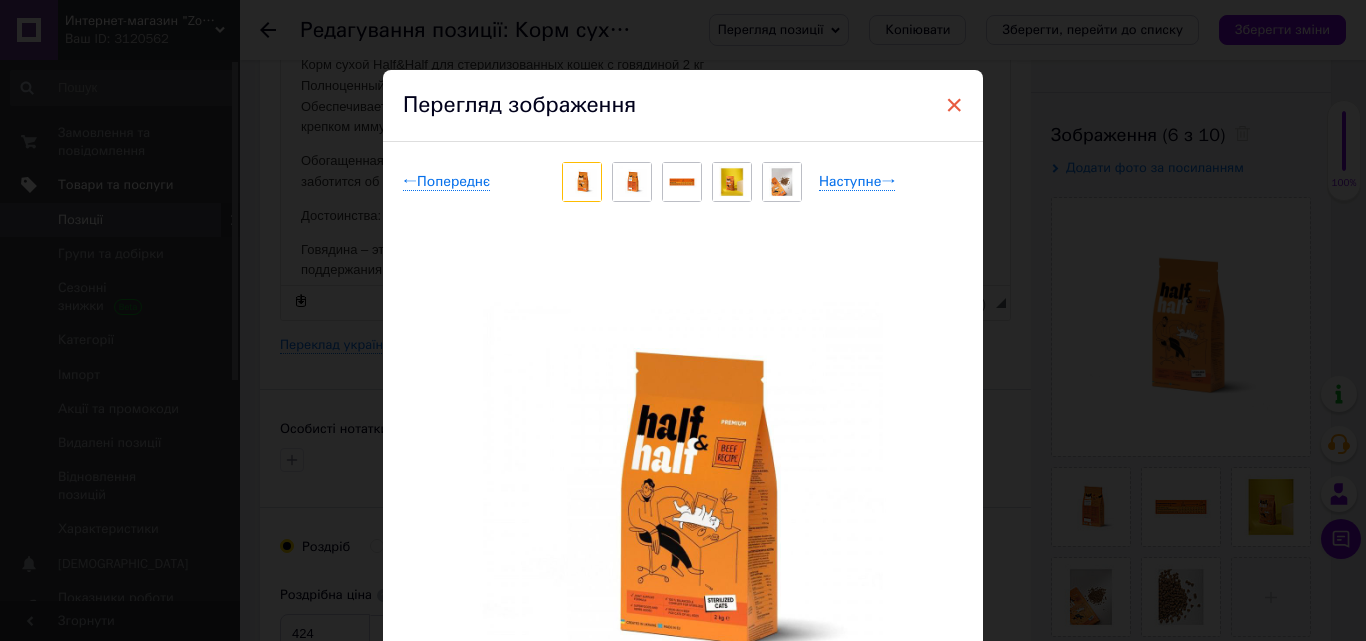 click on "×" at bounding box center (954, 105) 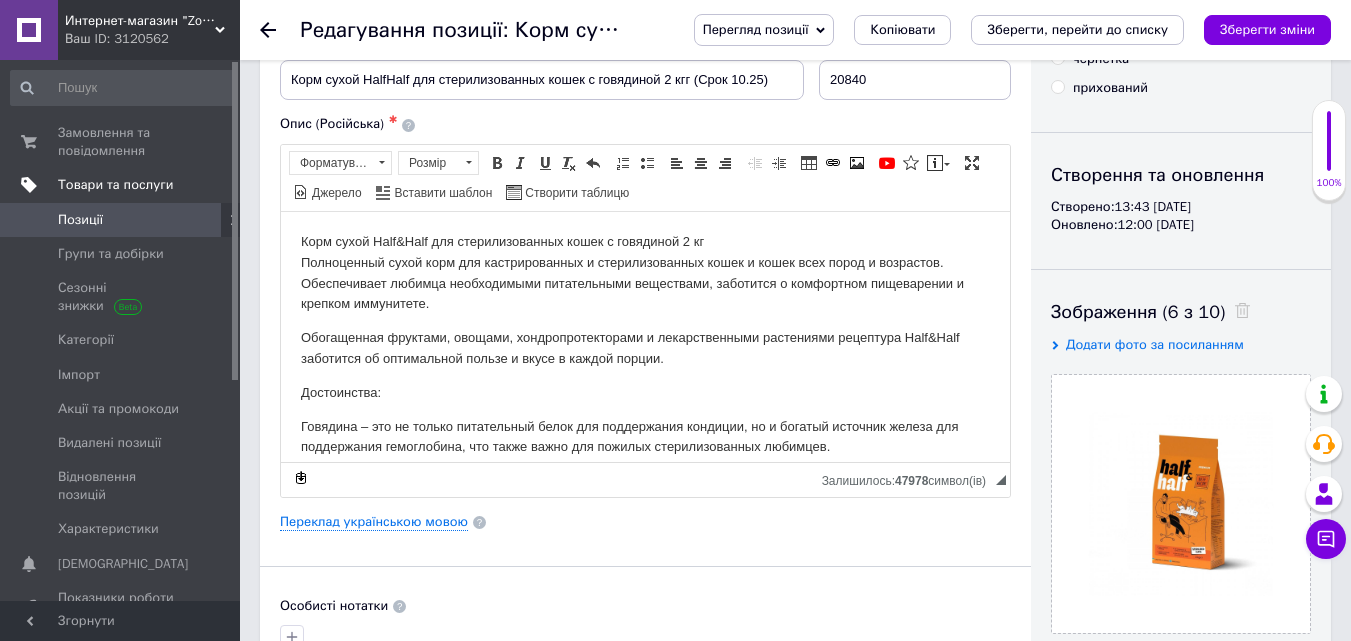 scroll, scrollTop: 0, scrollLeft: 0, axis: both 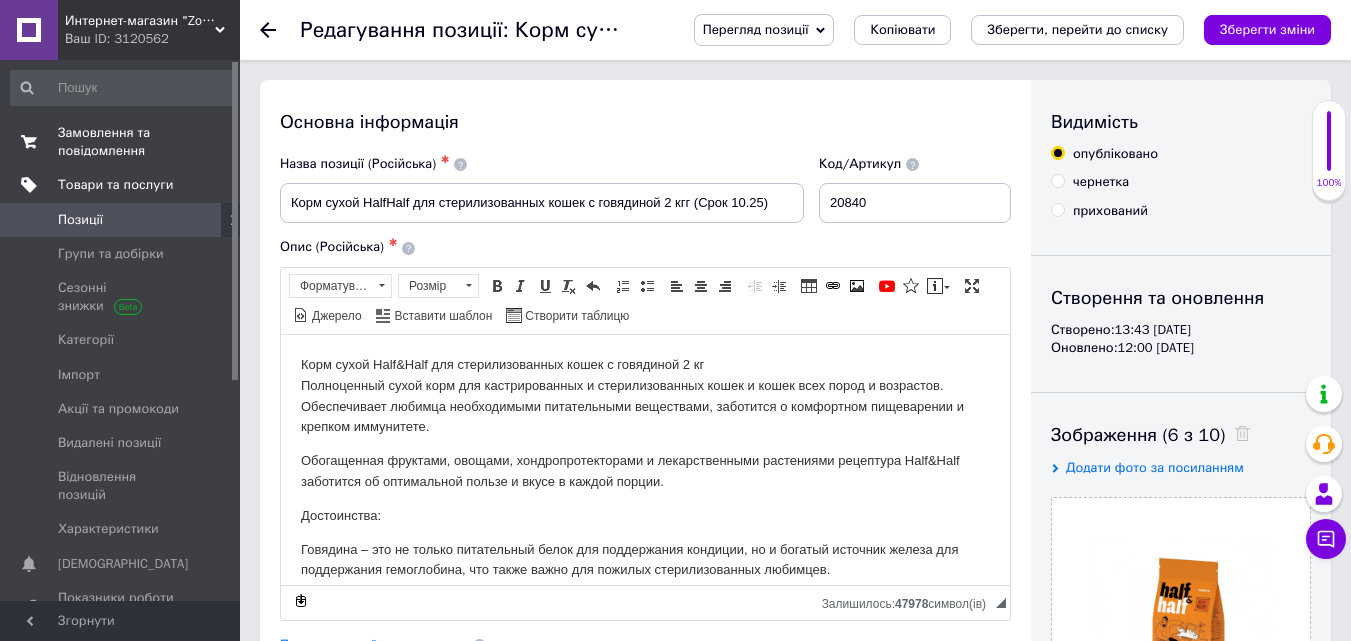 click on "0 0" at bounding box center [212, 142] 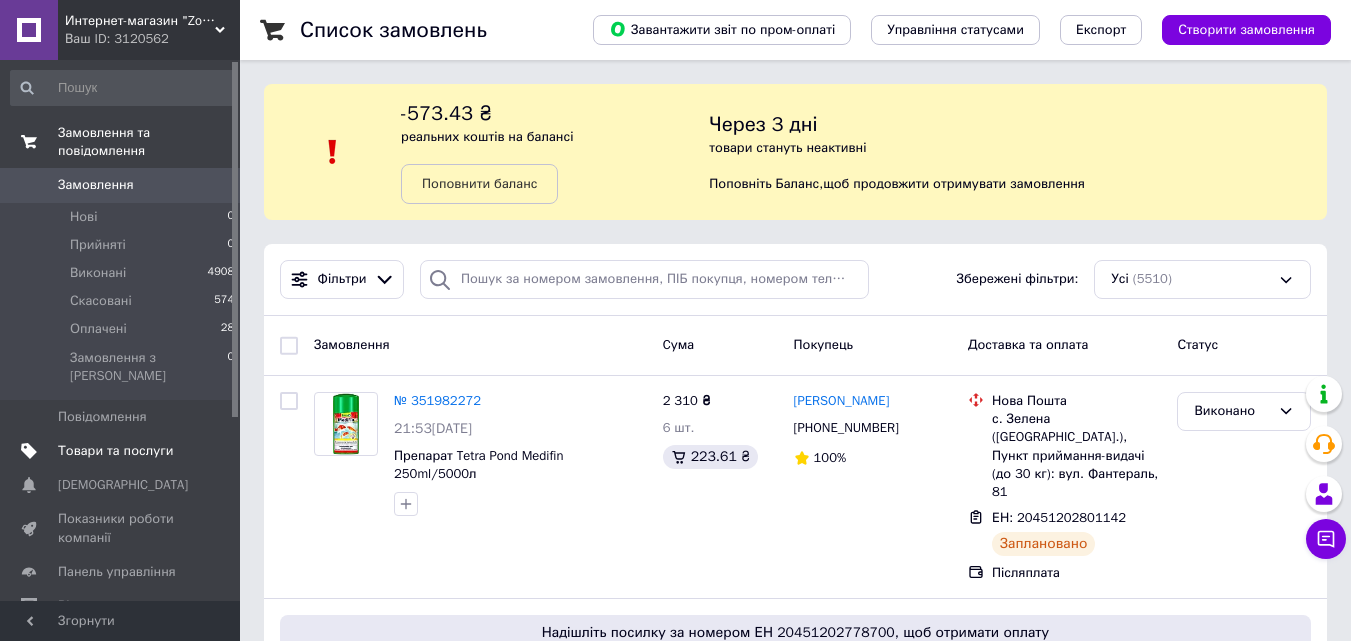 click at bounding box center (212, 451) 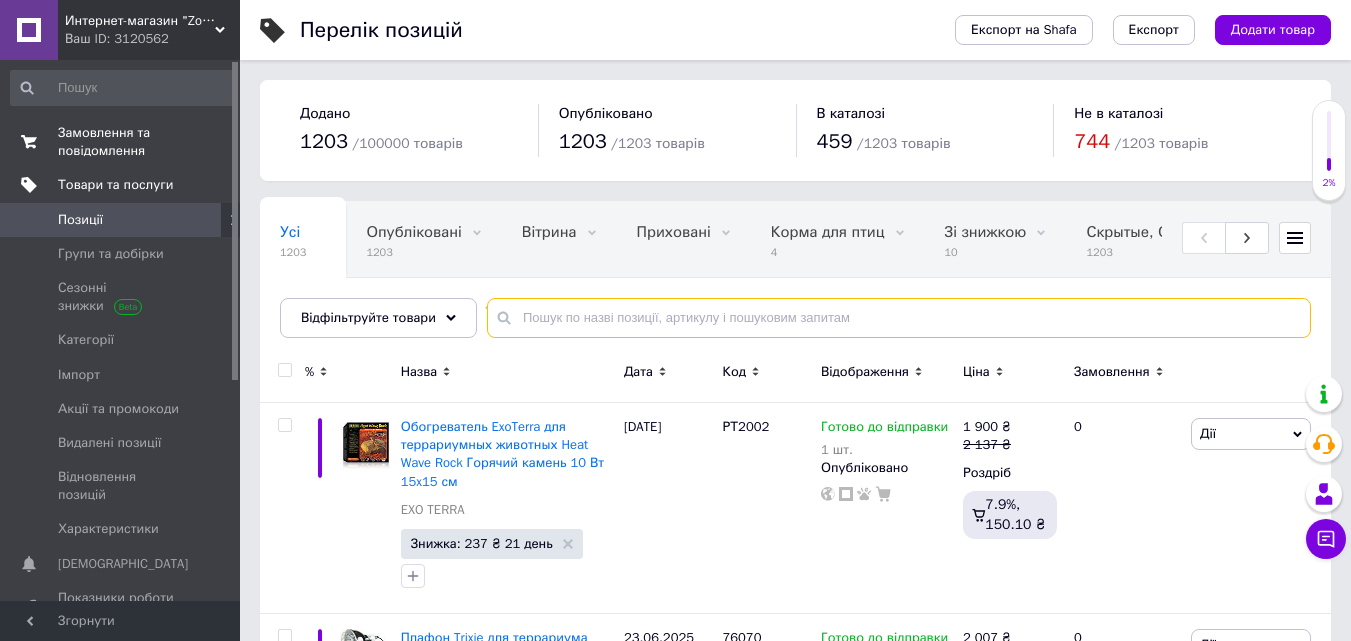 click at bounding box center [899, 318] 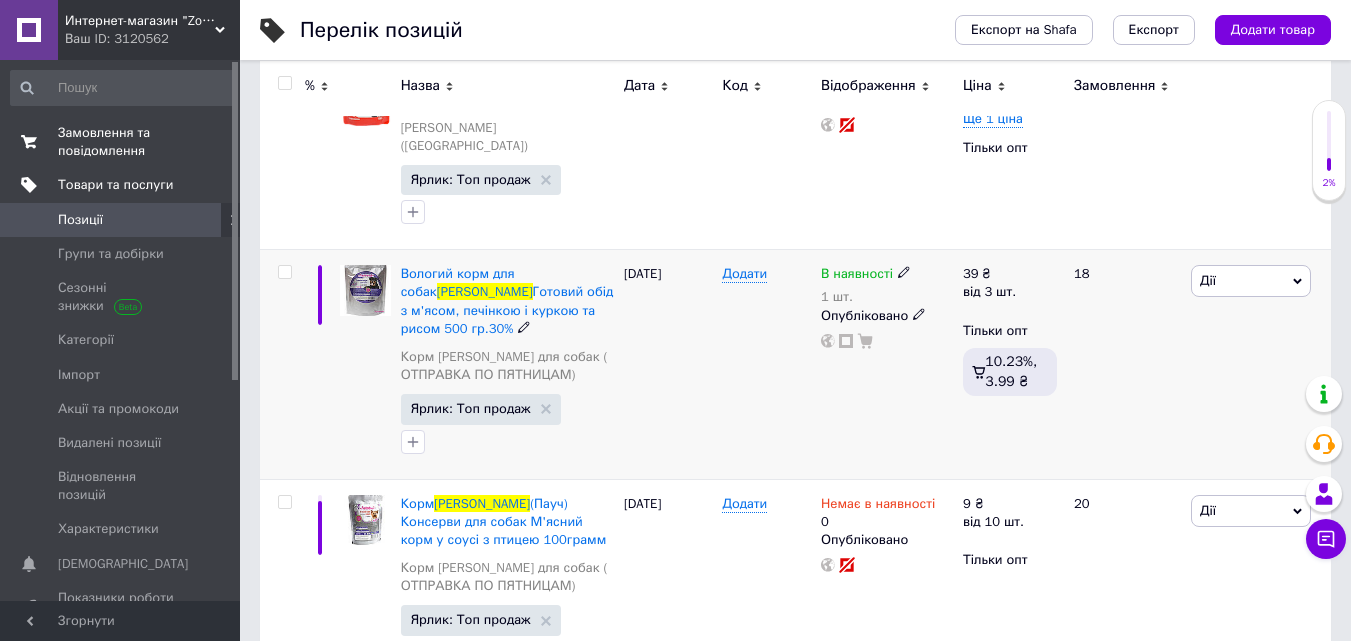 scroll, scrollTop: 400, scrollLeft: 0, axis: vertical 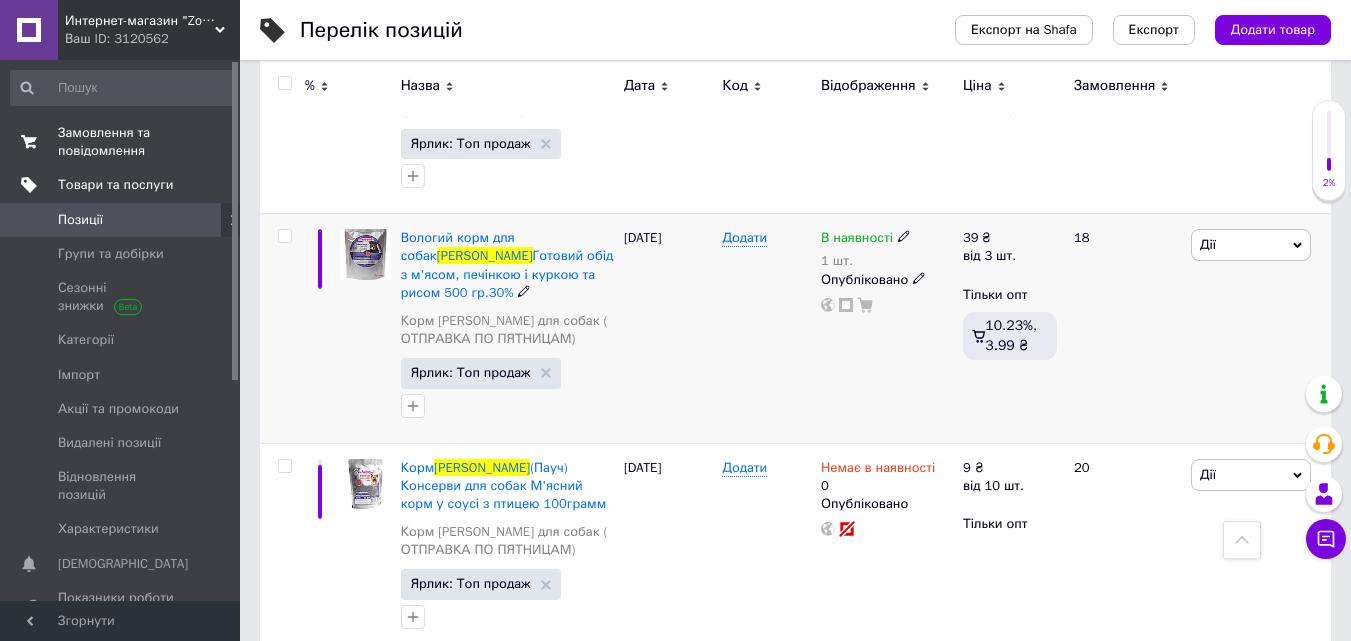type on "леопольд" 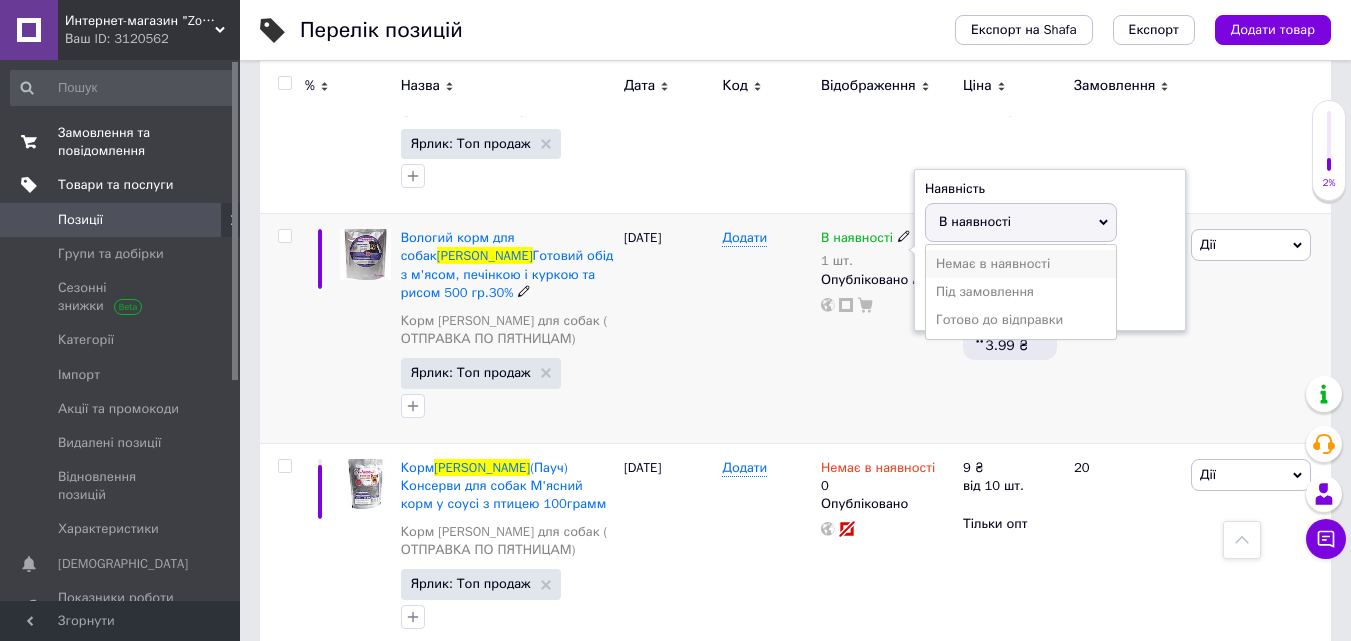 click on "Немає в наявності" at bounding box center (1021, 264) 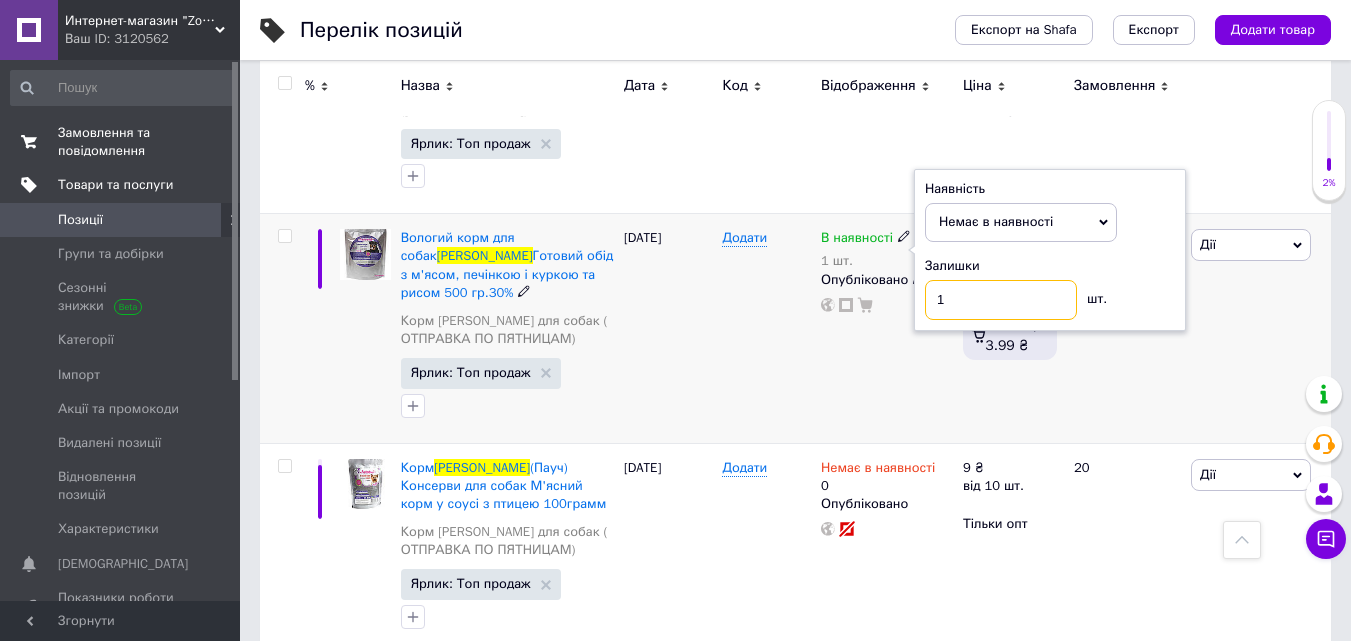 drag, startPoint x: 943, startPoint y: 287, endPoint x: 934, endPoint y: 294, distance: 11.401754 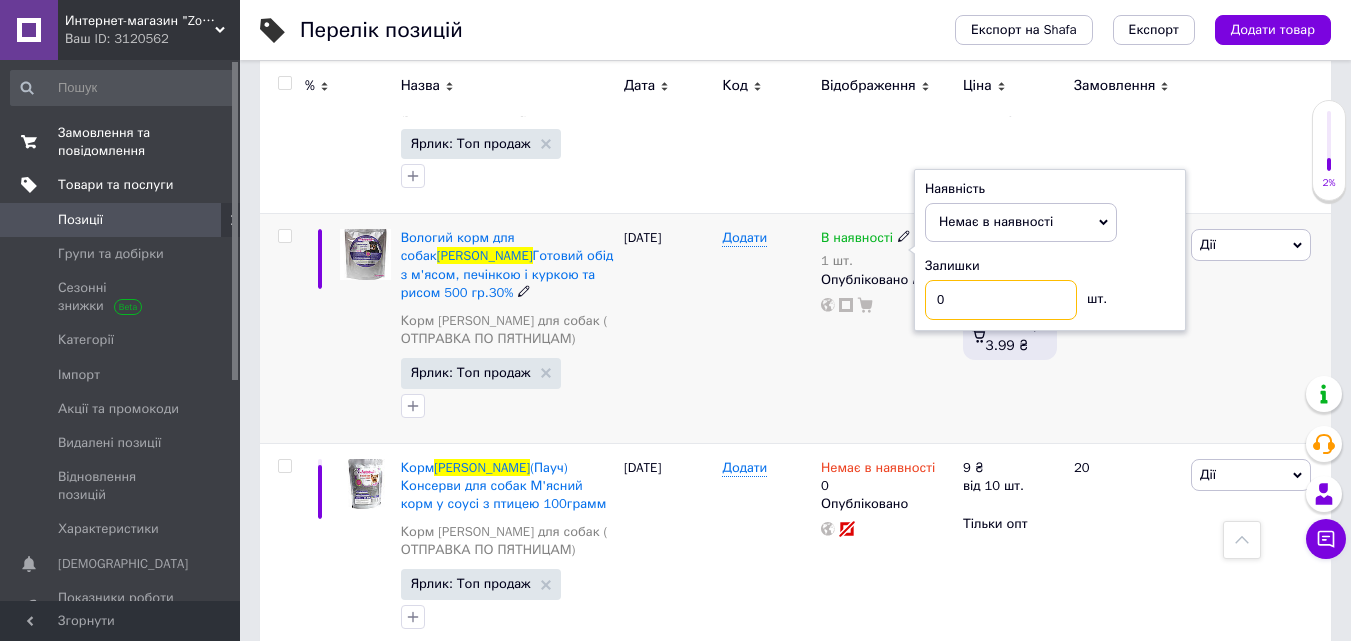 type on "0" 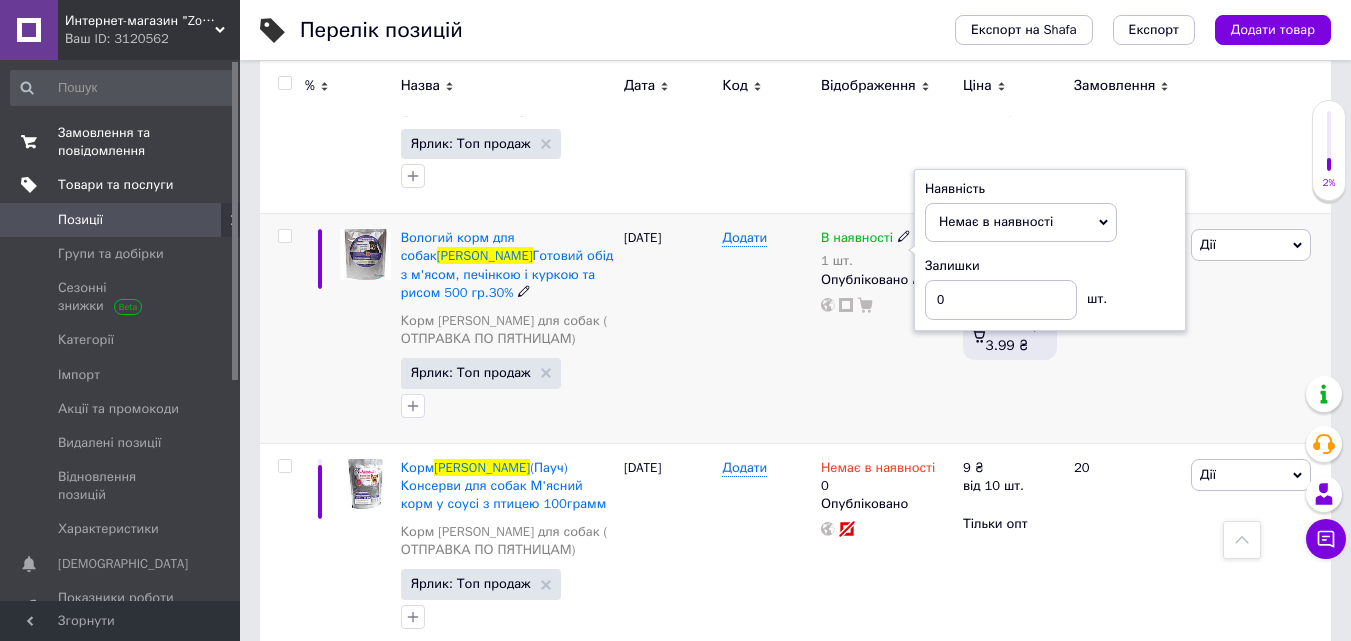 click on "Додати" at bounding box center [766, 328] 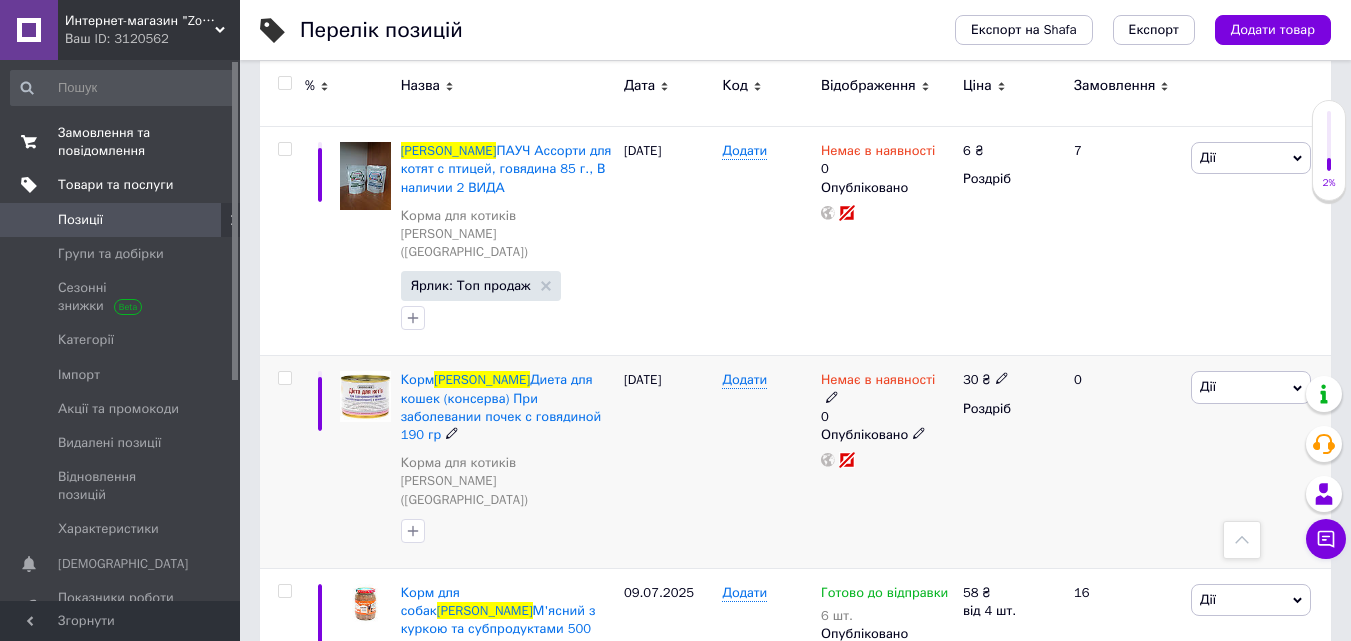 scroll, scrollTop: 2200, scrollLeft: 0, axis: vertical 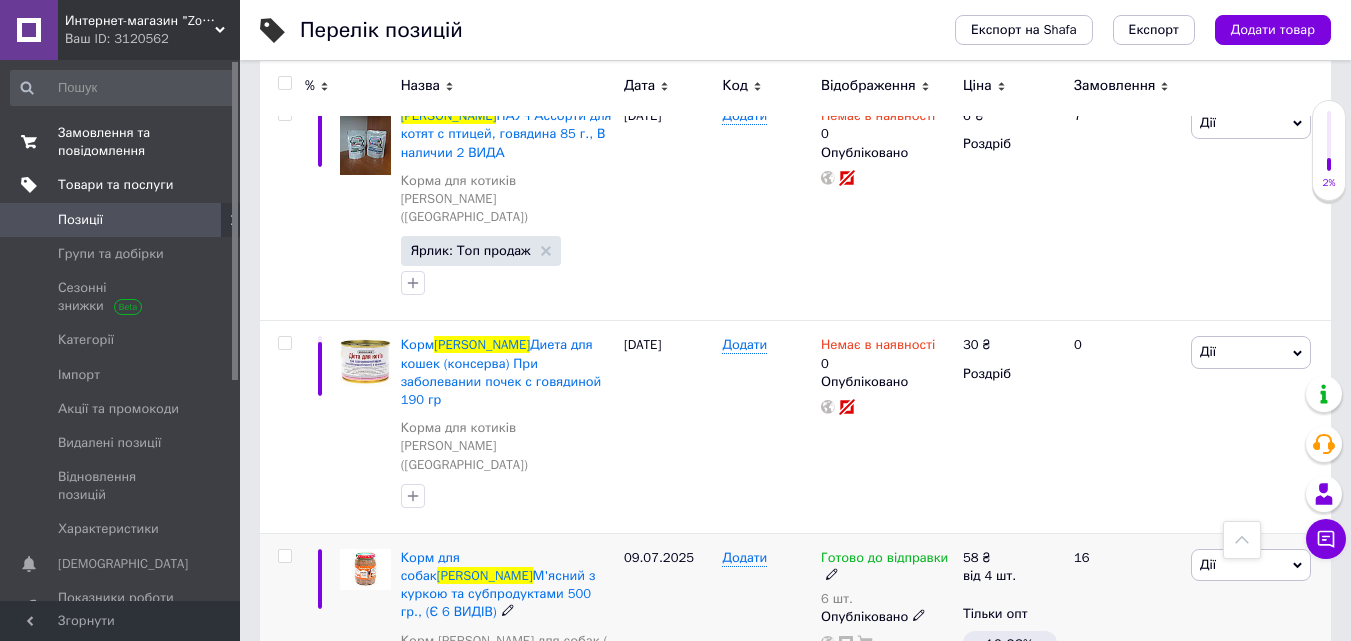 click 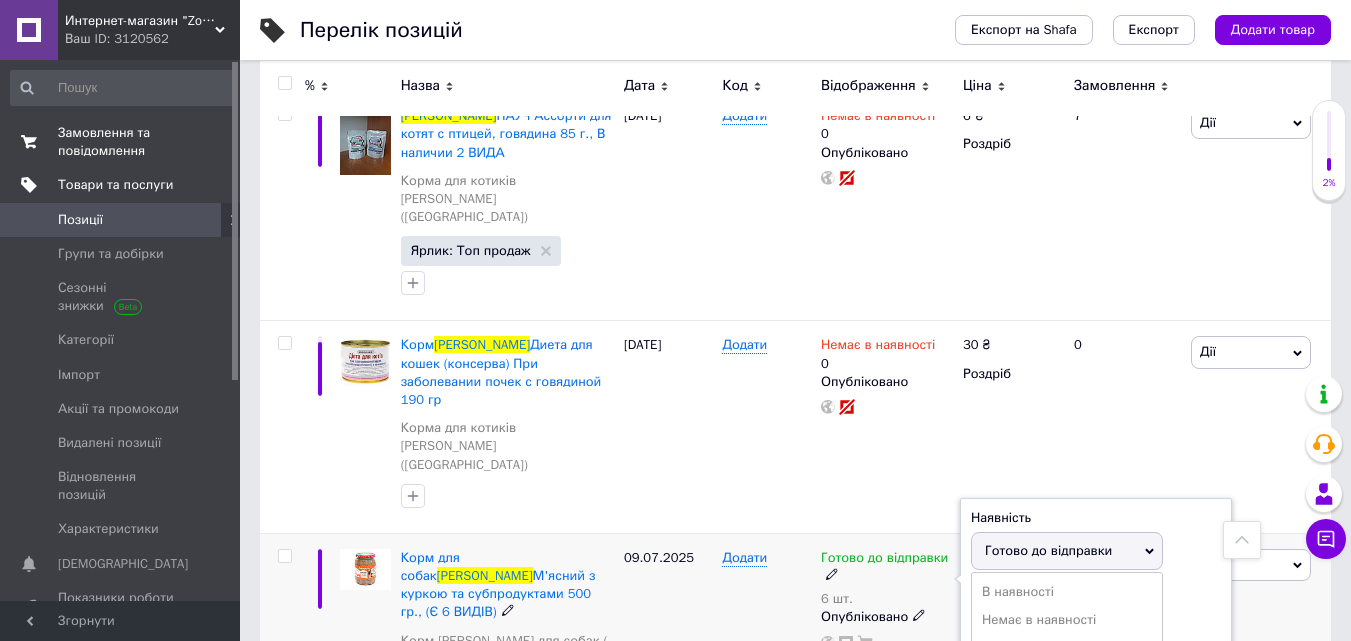 click on "Залишки 6 шт." at bounding box center (1096, 616) 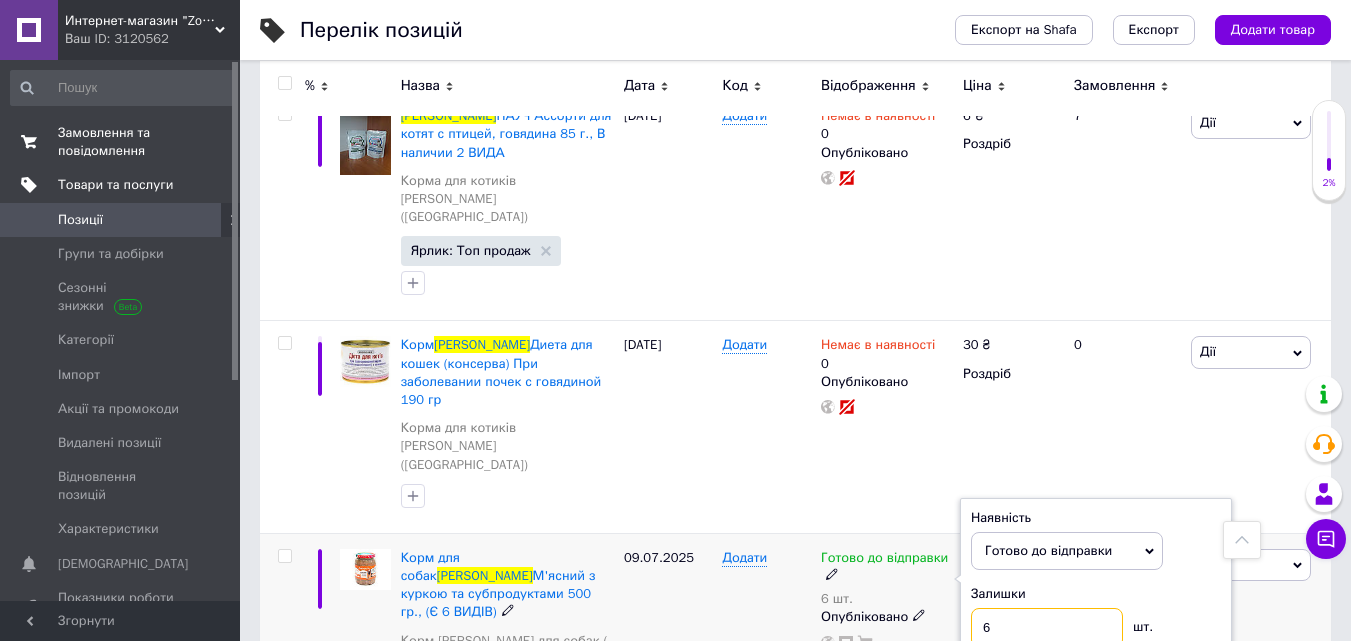 click on "6" at bounding box center [1047, 628] 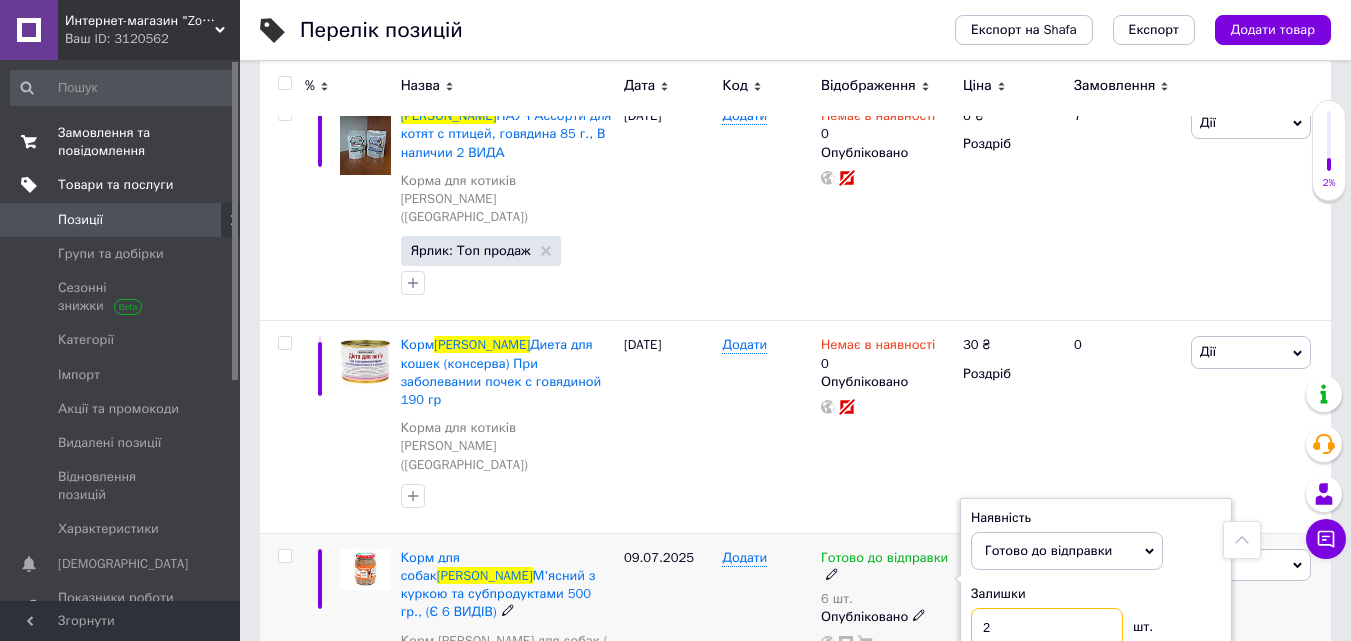 type on "2" 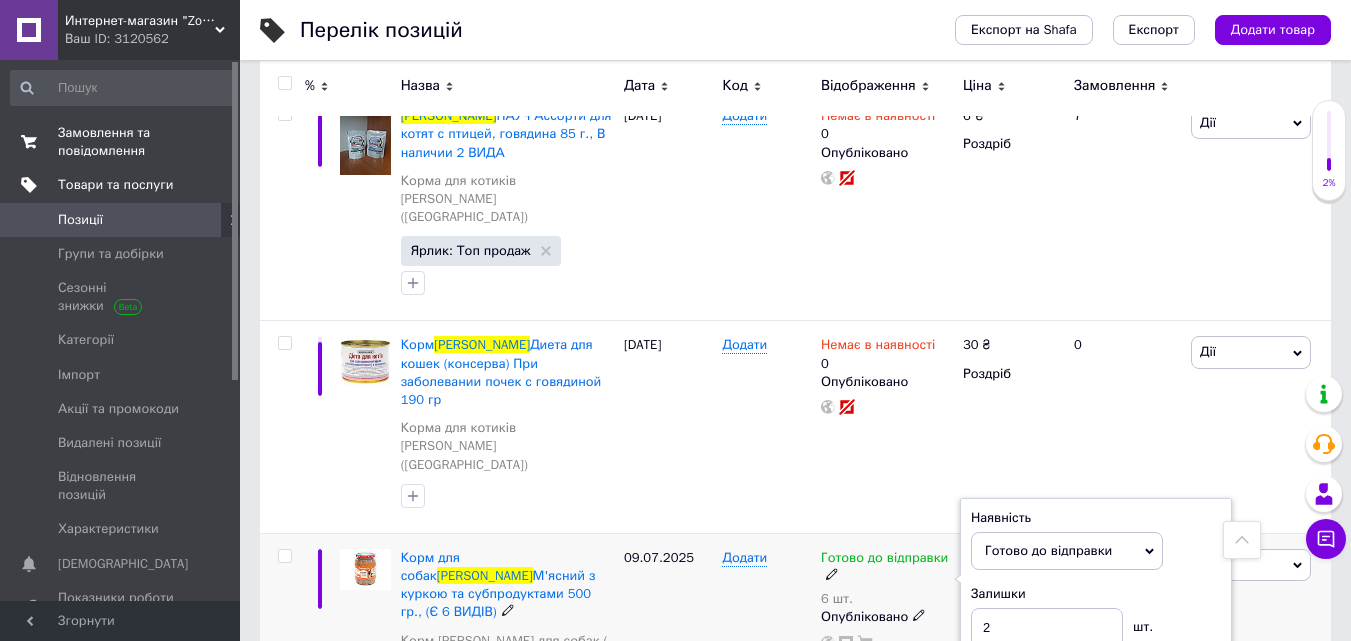 click on "Додати" at bounding box center [766, 630] 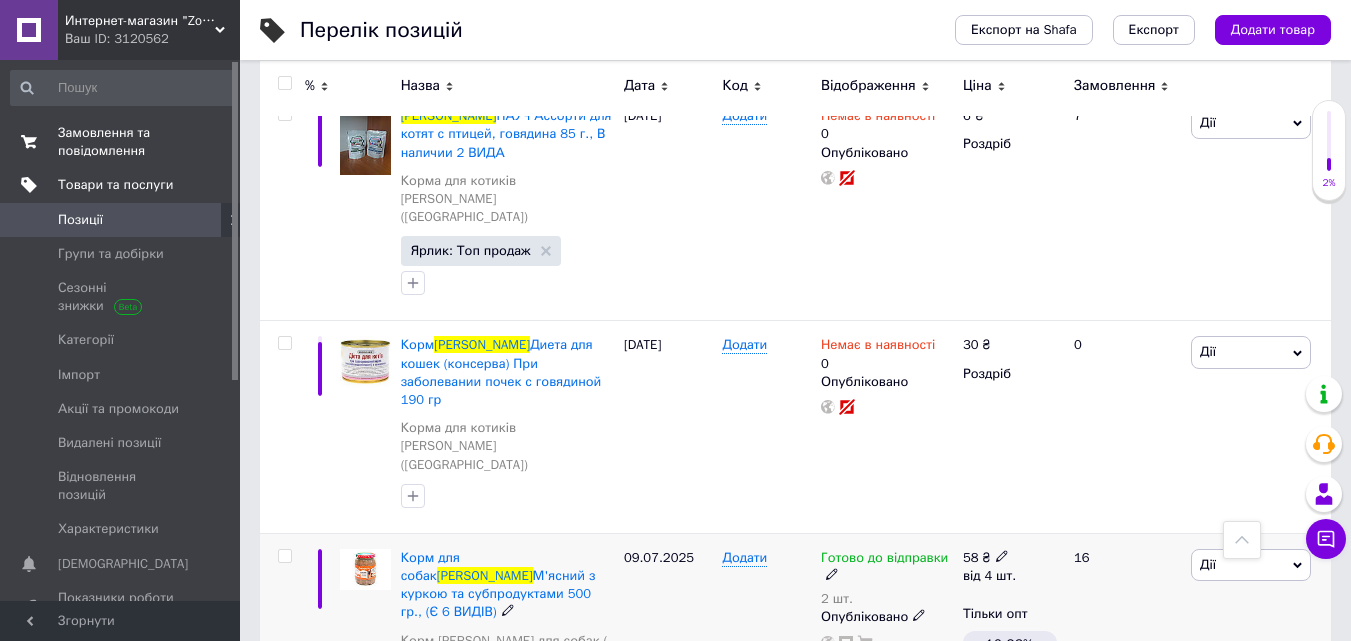 click 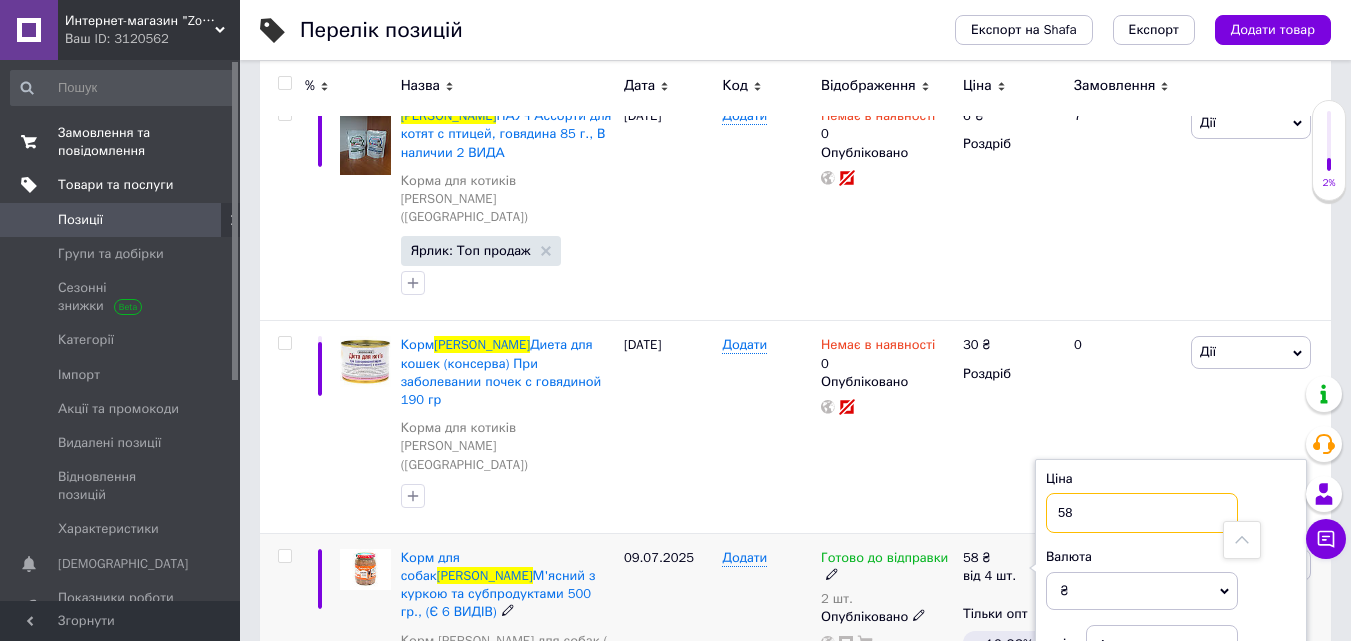 drag, startPoint x: 1078, startPoint y: 308, endPoint x: 1048, endPoint y: 319, distance: 31.95309 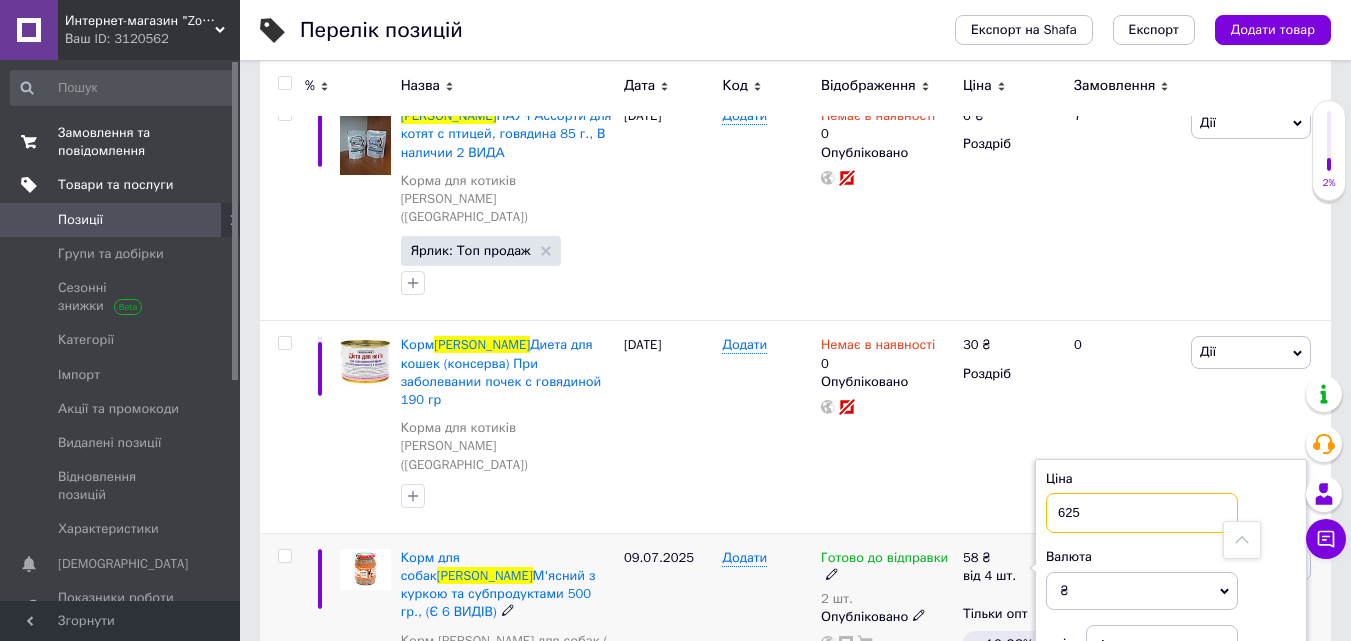 type on "625" 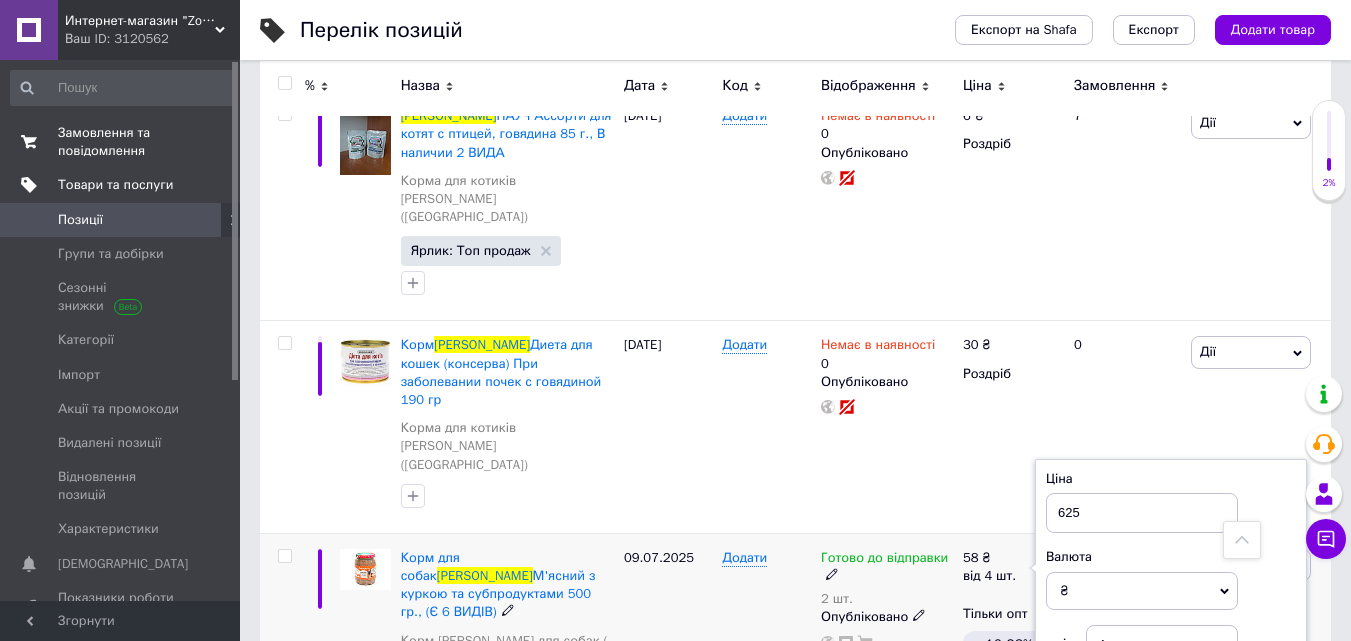 click on "09.07.2025" at bounding box center [668, 630] 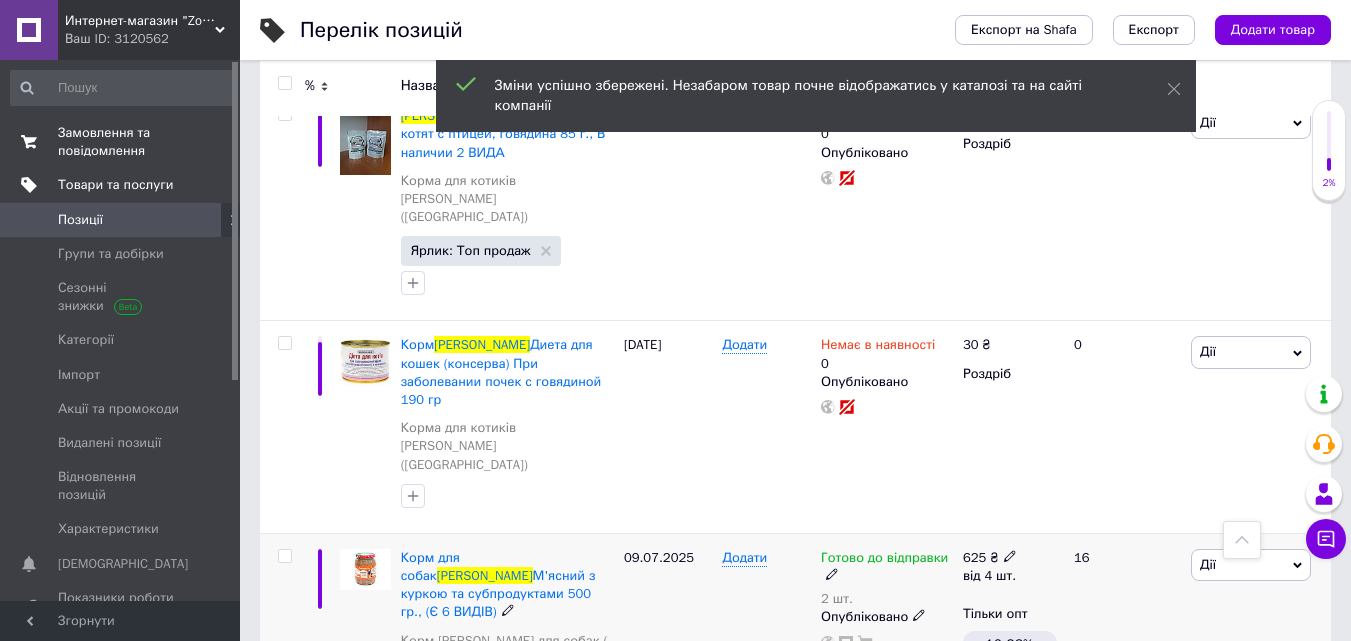 click 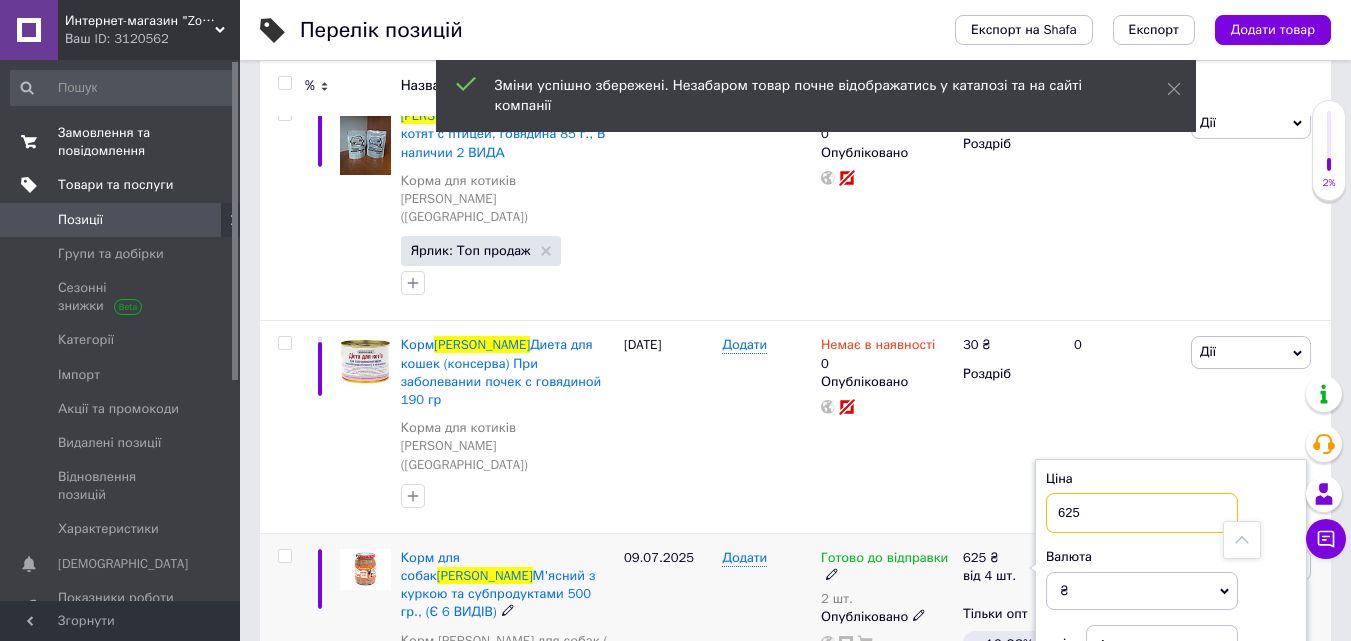 click on "625" at bounding box center (1142, 513) 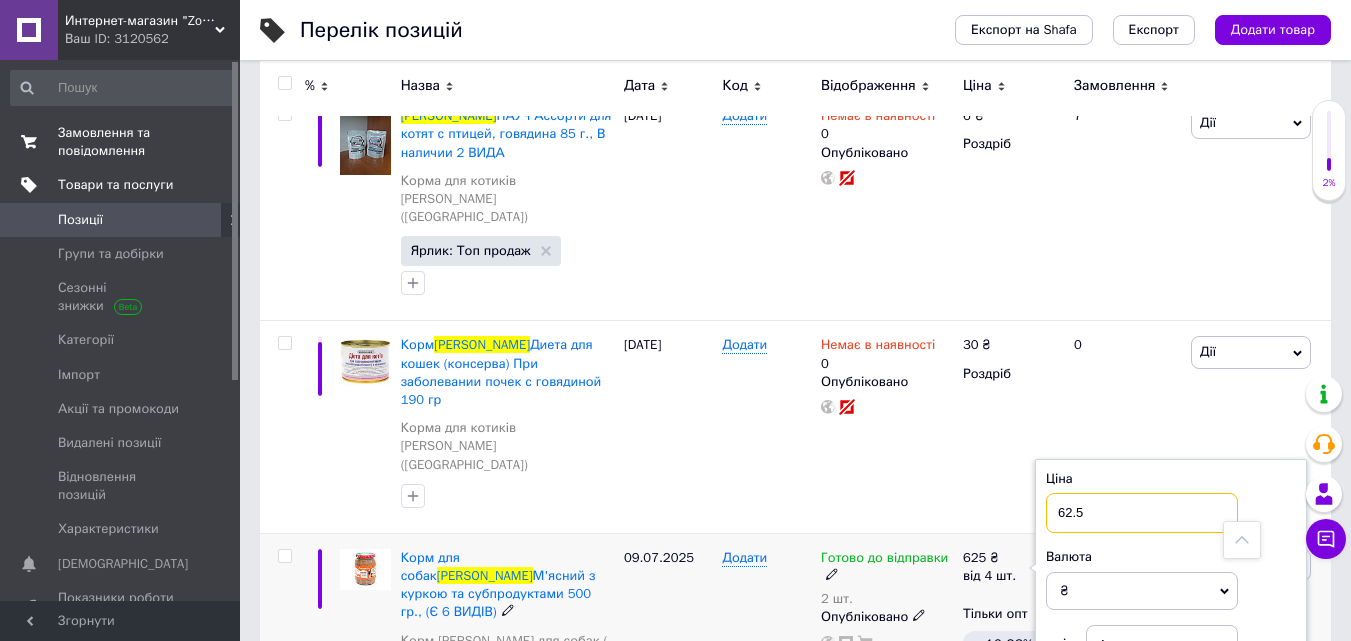 type on "62.5" 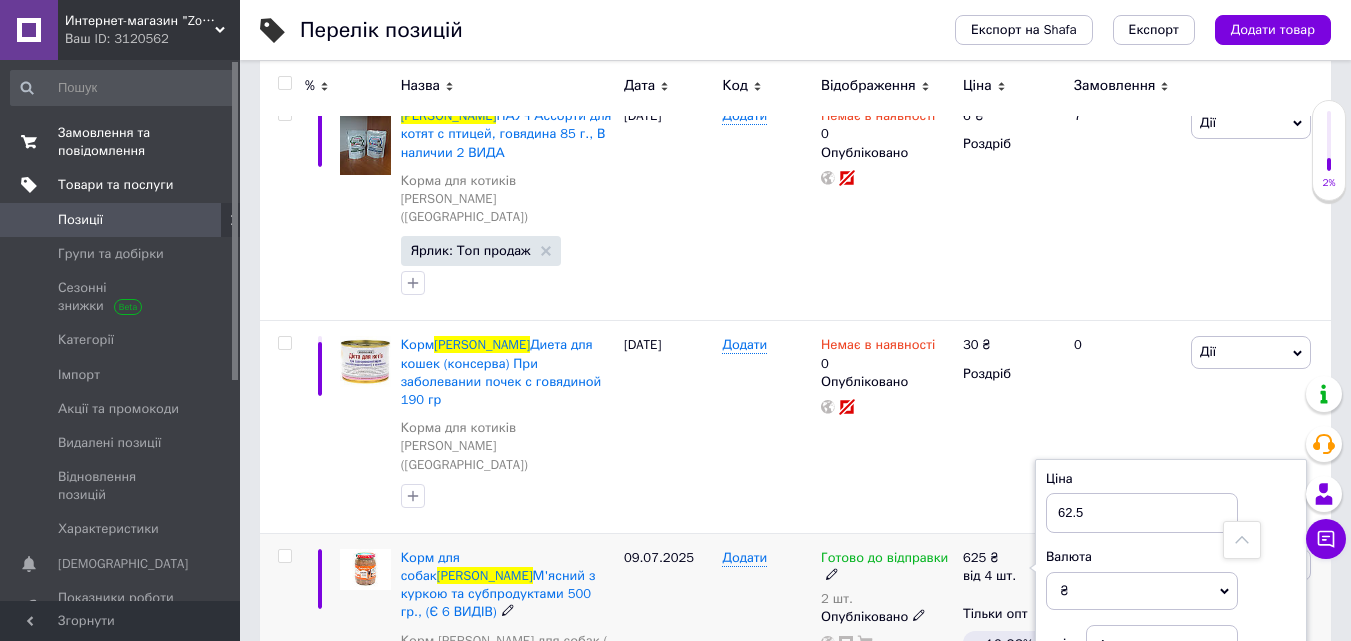 click on "09.07.2025" at bounding box center (668, 630) 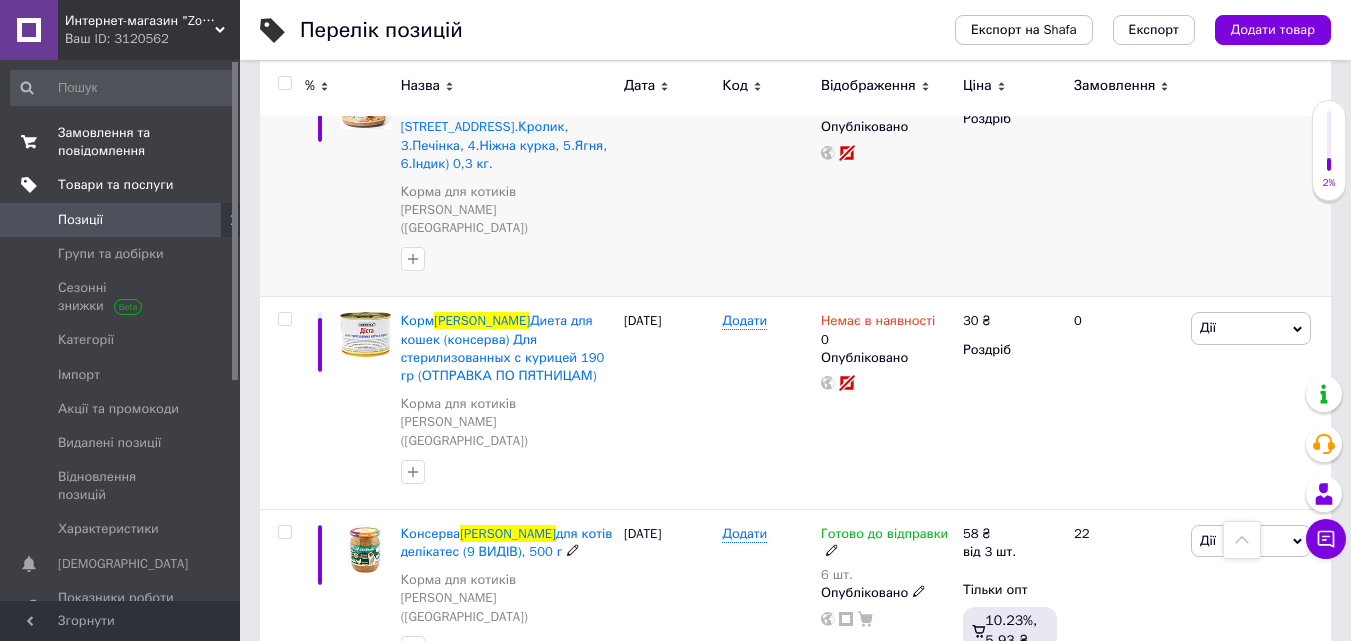 scroll, scrollTop: 1103, scrollLeft: 0, axis: vertical 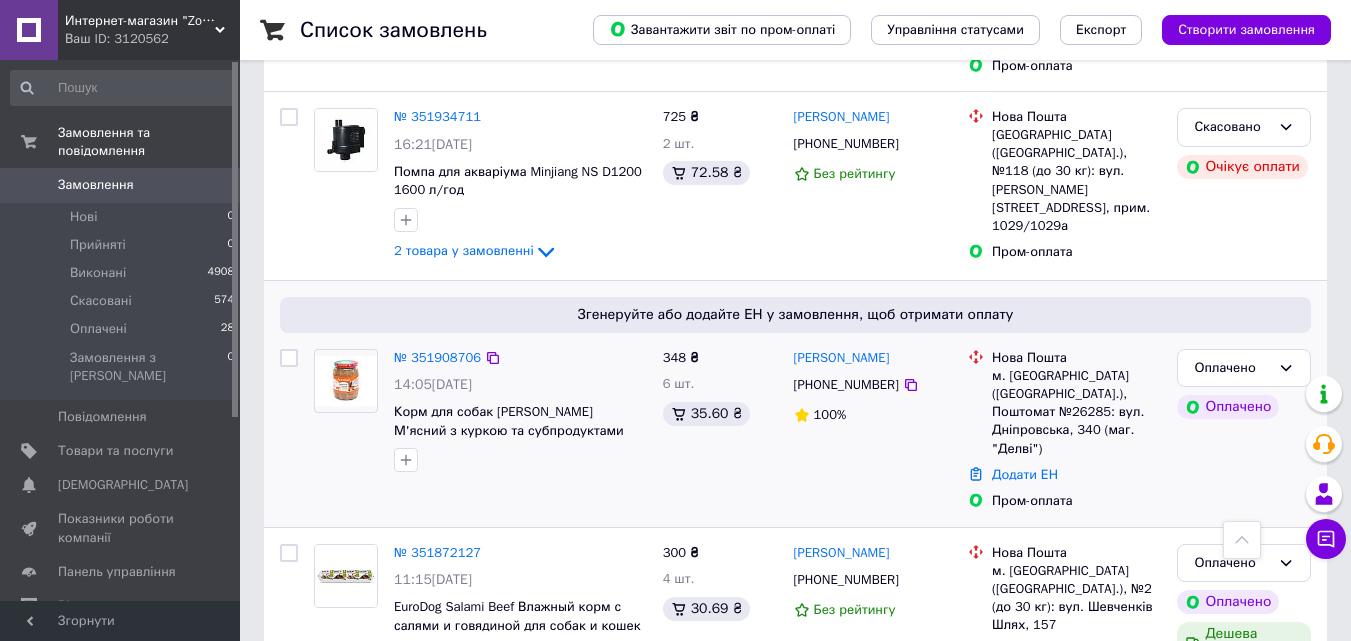 click on "№ 351908706" at bounding box center (437, 358) 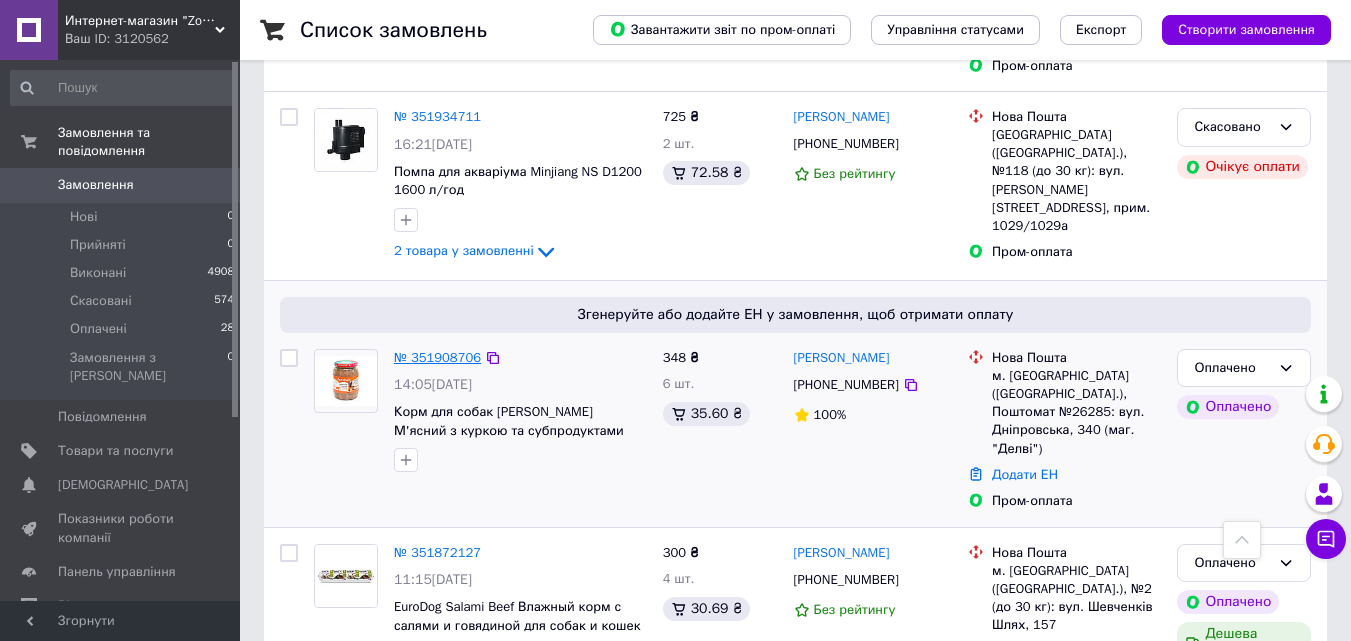 click on "№ 351908706" at bounding box center (437, 357) 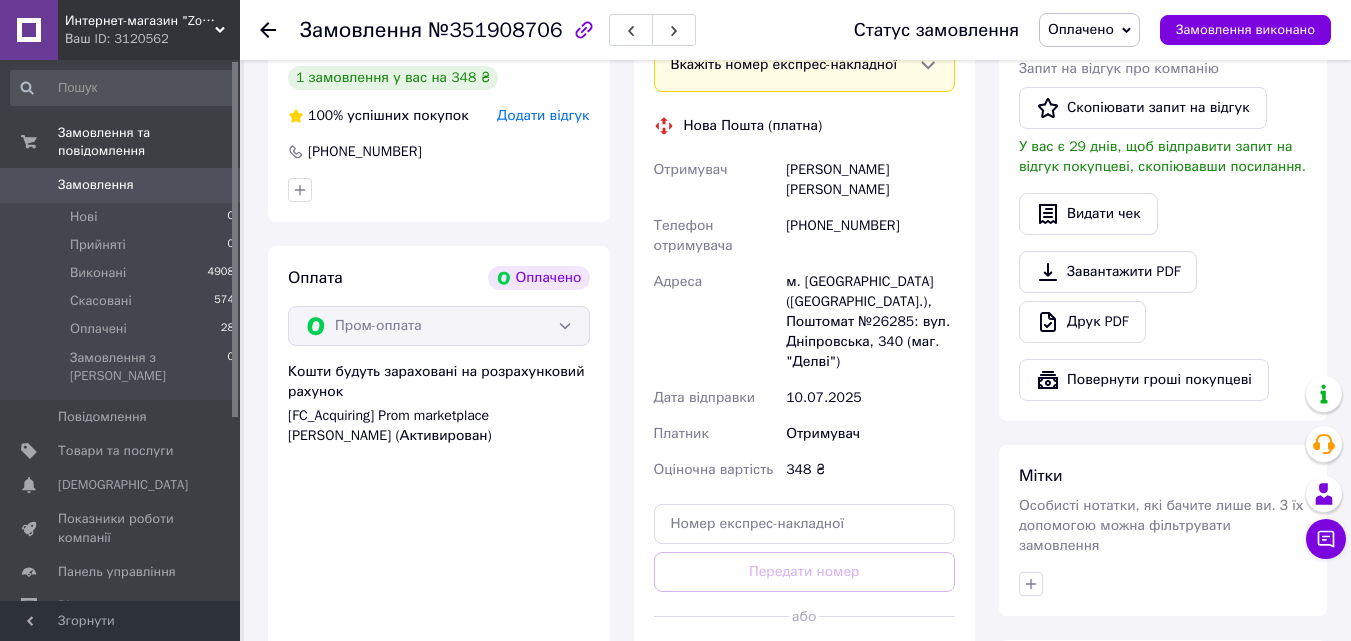 scroll, scrollTop: 1255, scrollLeft: 0, axis: vertical 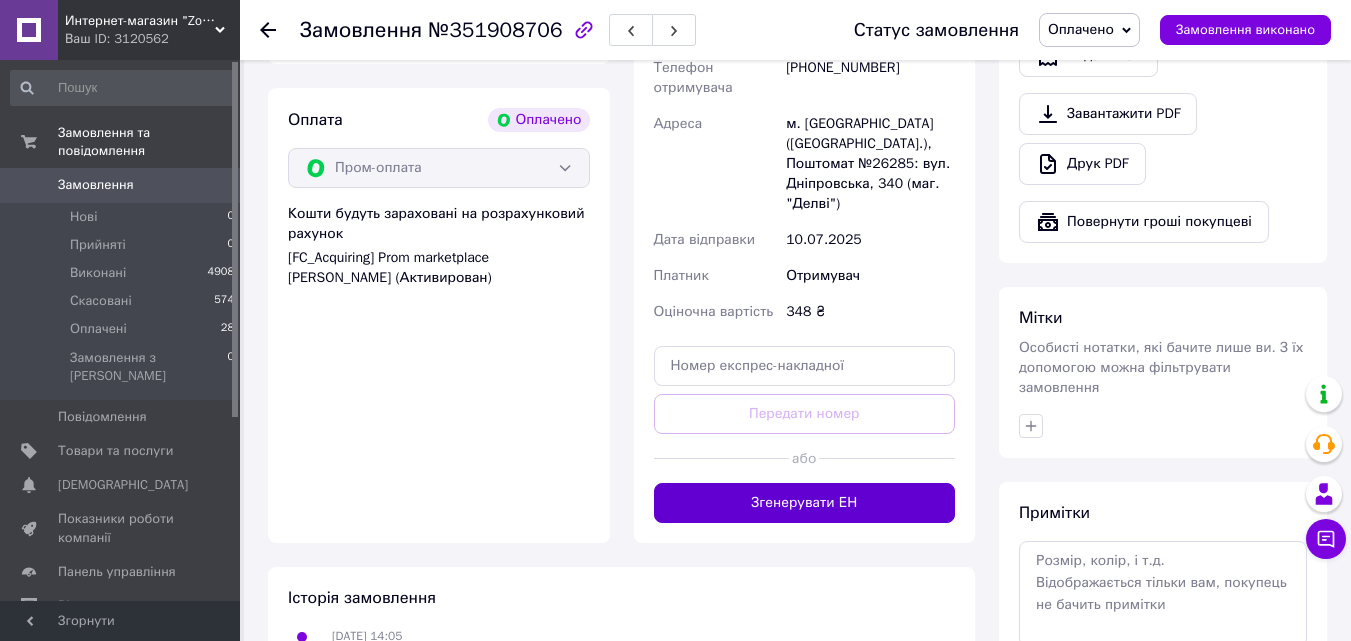 click on "Згенерувати ЕН" at bounding box center [805, 503] 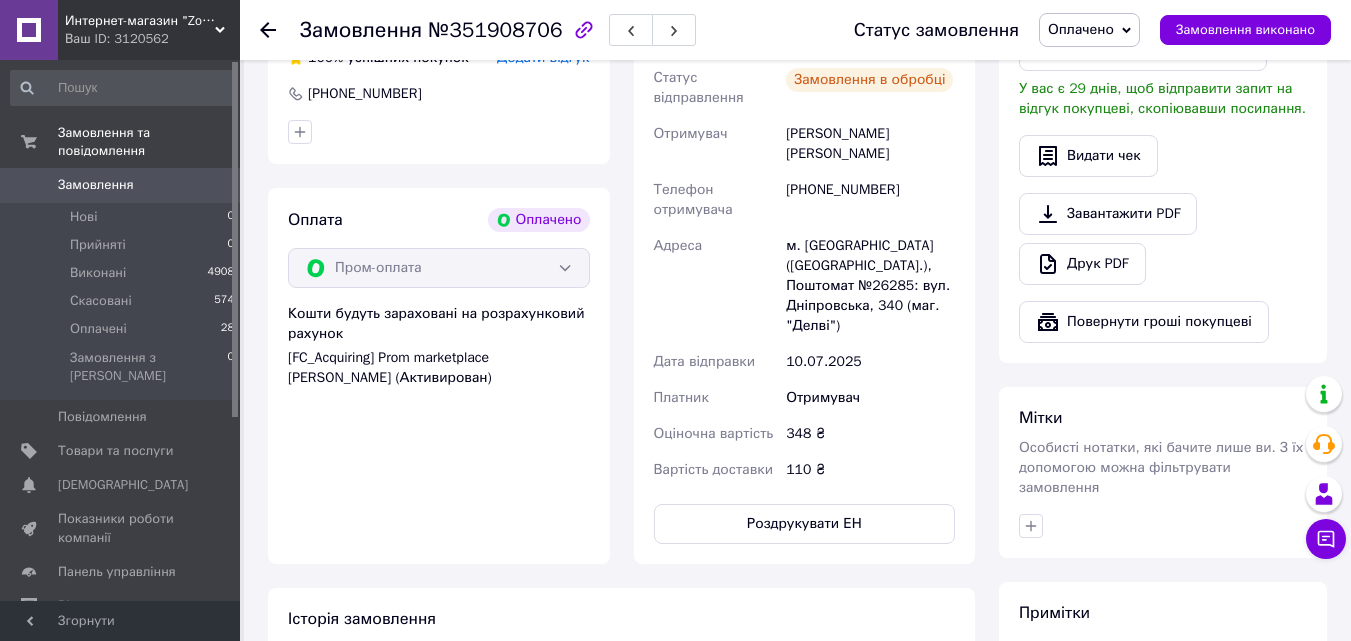 scroll, scrollTop: 955, scrollLeft: 0, axis: vertical 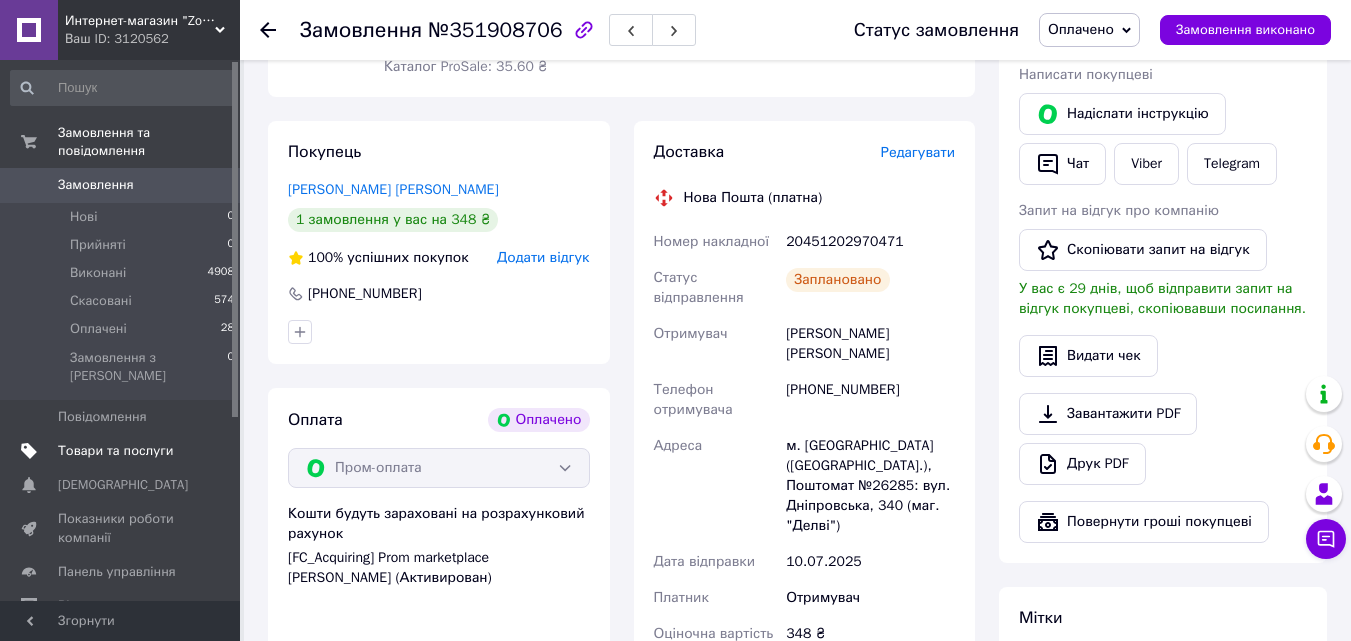 click on "Товари та послуги" at bounding box center (115, 451) 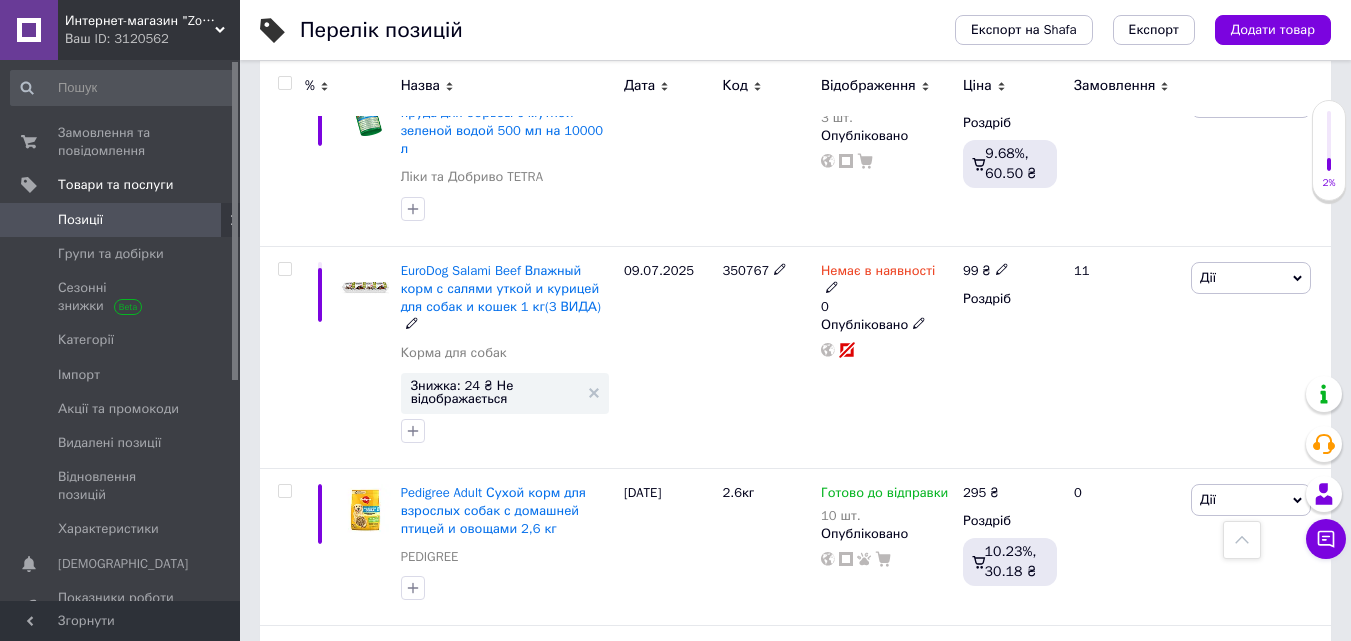 scroll, scrollTop: 2500, scrollLeft: 0, axis: vertical 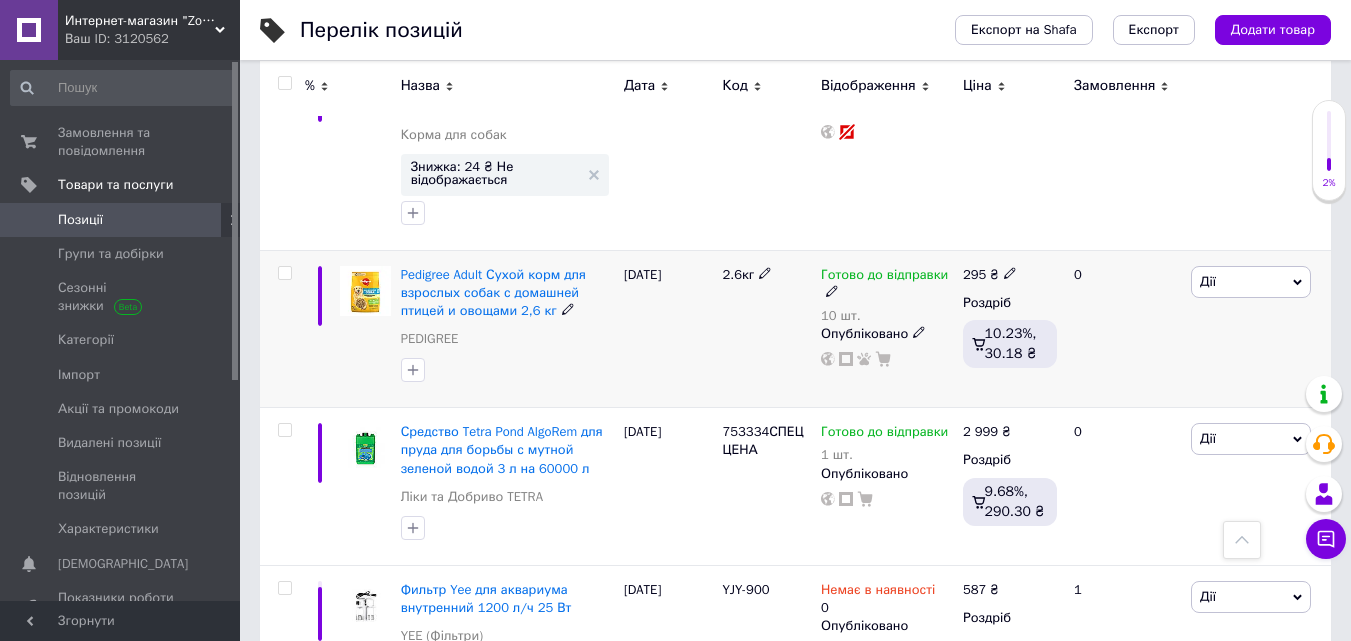 click 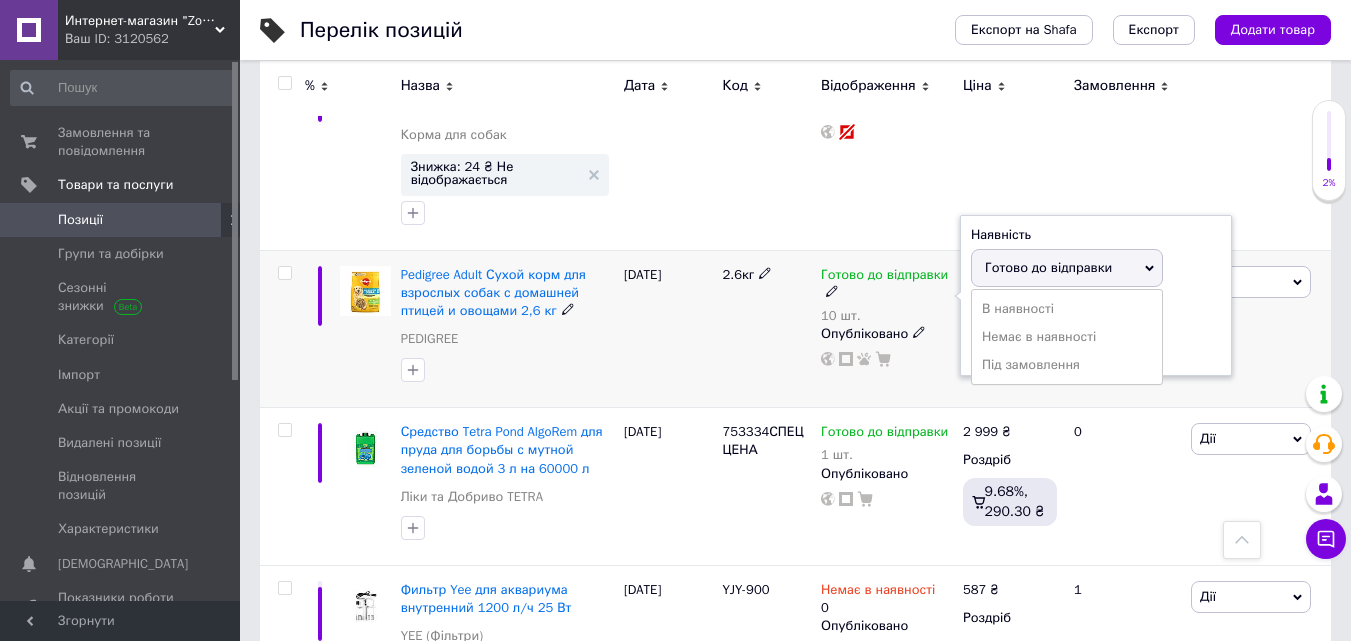drag, startPoint x: 1201, startPoint y: 283, endPoint x: 1046, endPoint y: 310, distance: 157.33405 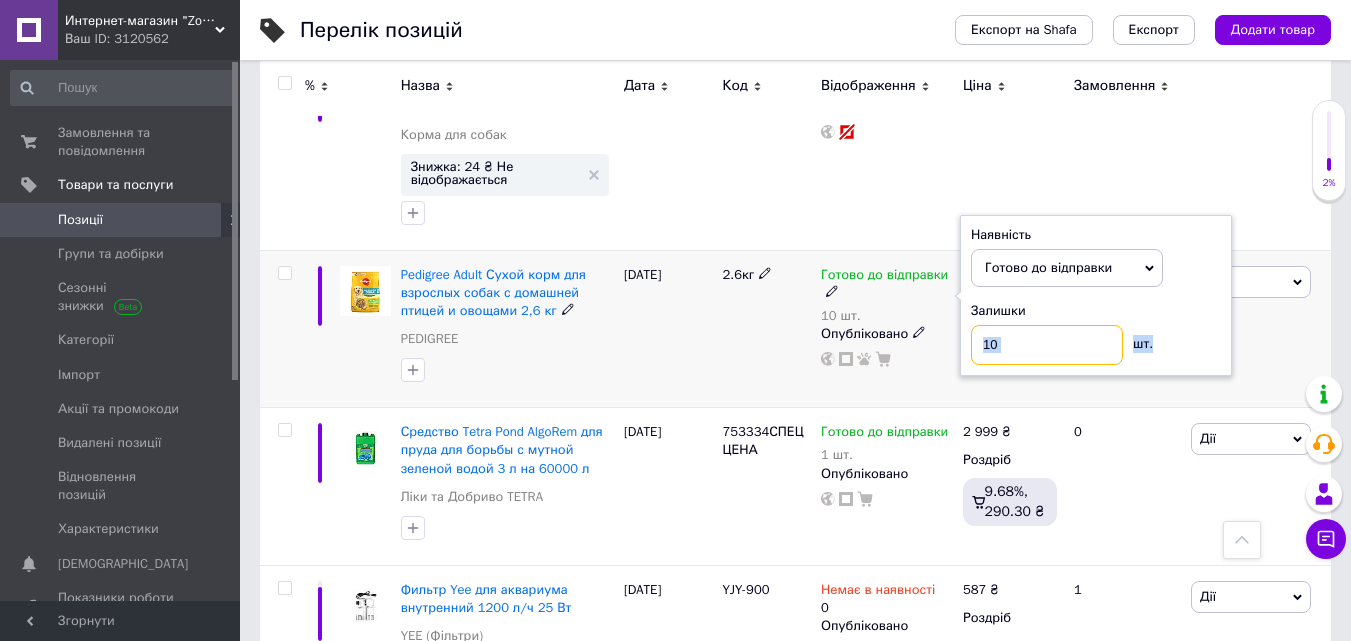 click on "10" at bounding box center (1047, 345) 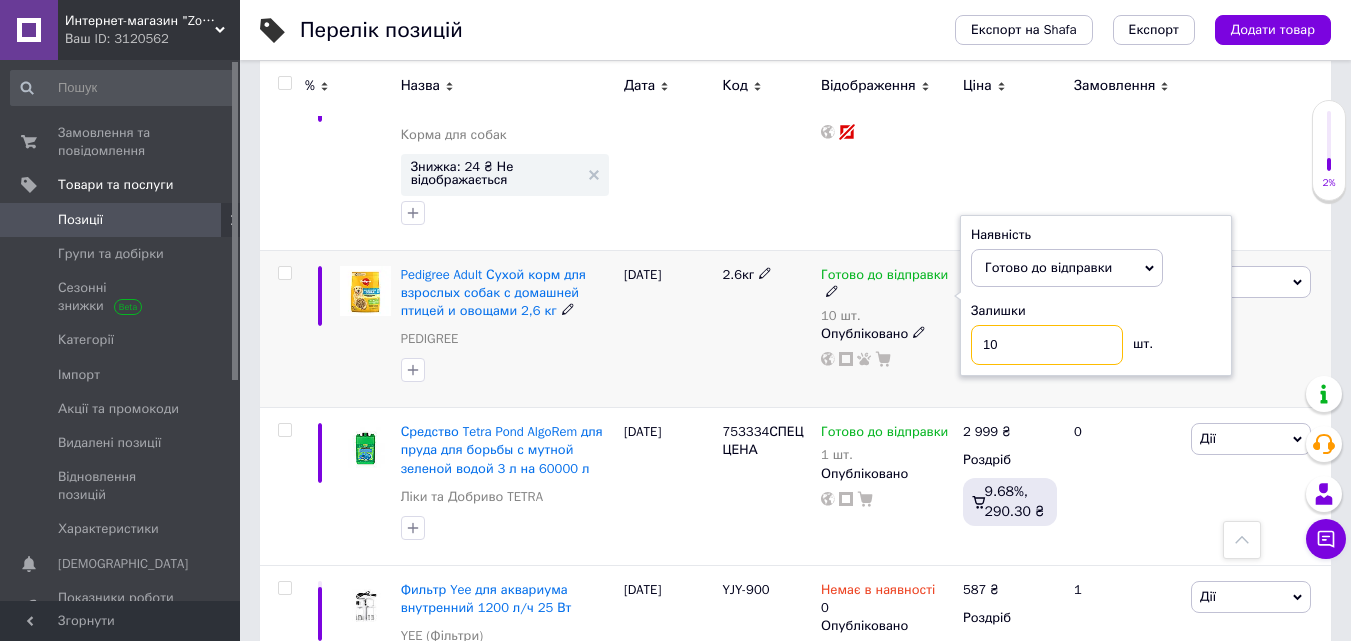 drag, startPoint x: 996, startPoint y: 318, endPoint x: 978, endPoint y: 322, distance: 18.439089 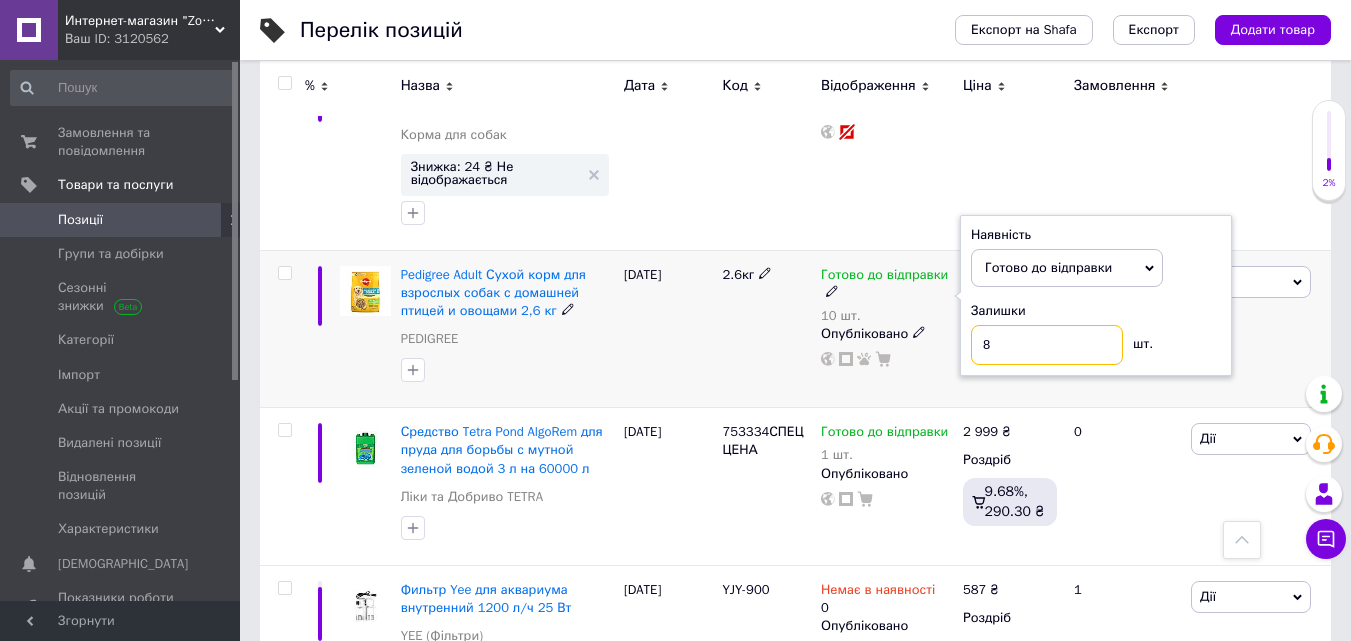 type on "8" 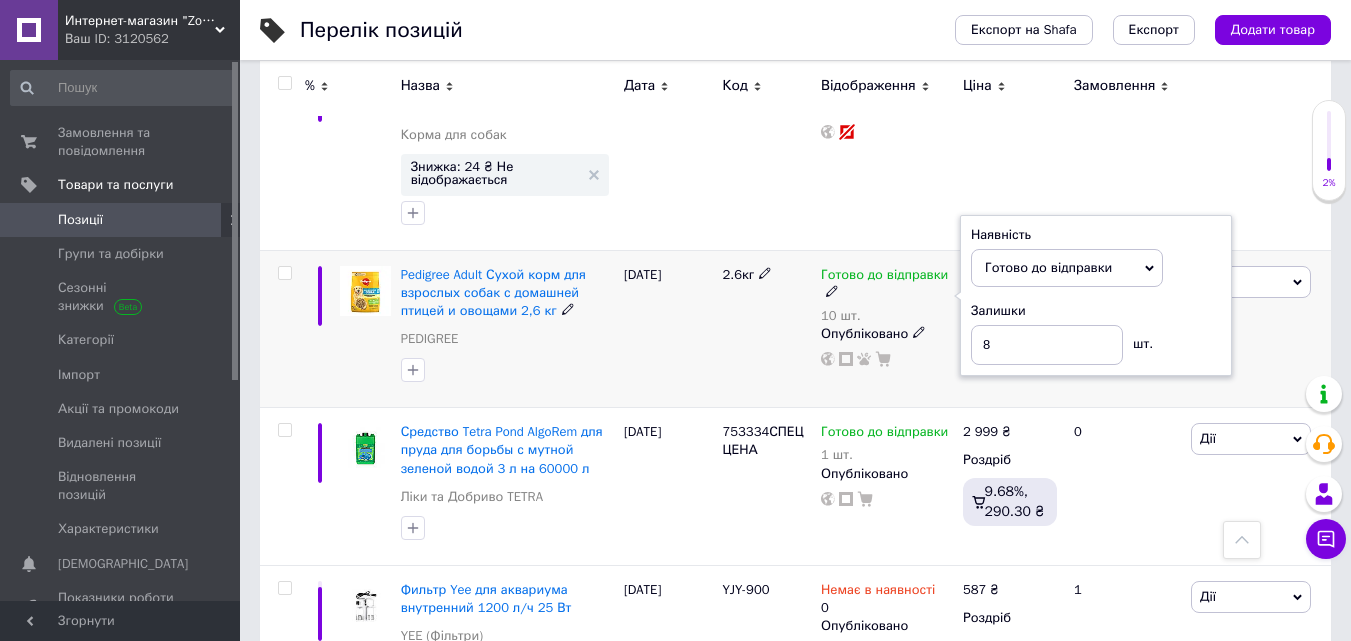 click on "2.6кг" at bounding box center [766, 329] 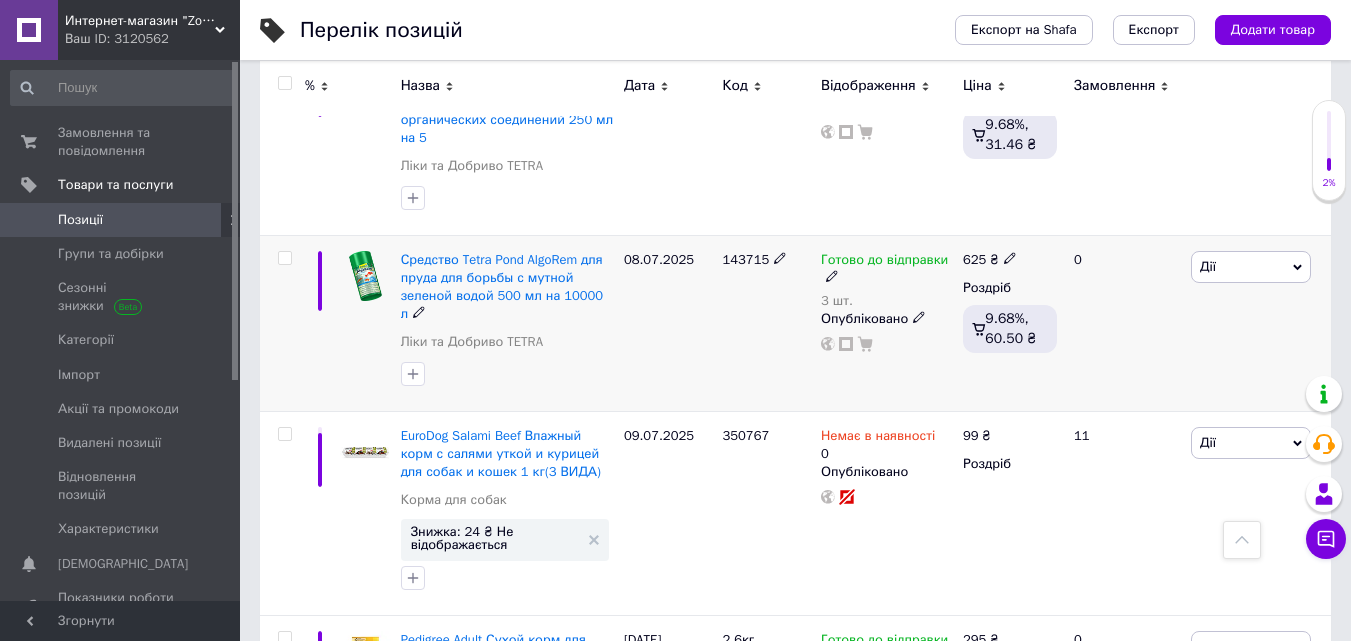 scroll, scrollTop: 2100, scrollLeft: 0, axis: vertical 